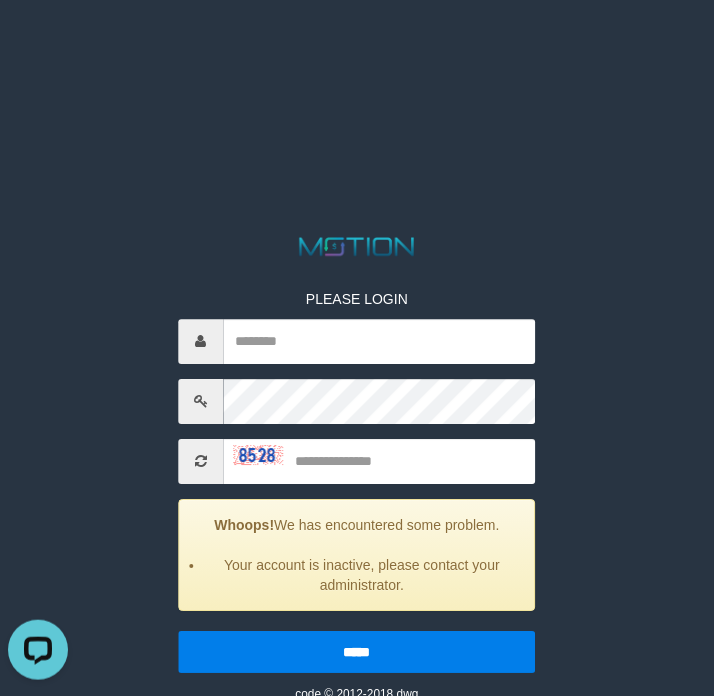 scroll, scrollTop: 0, scrollLeft: 0, axis: both 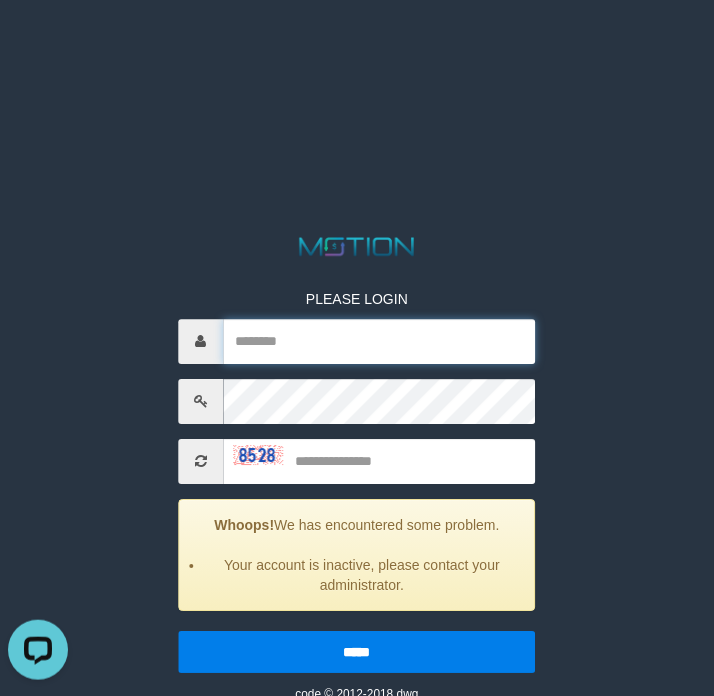 click at bounding box center [379, 341] 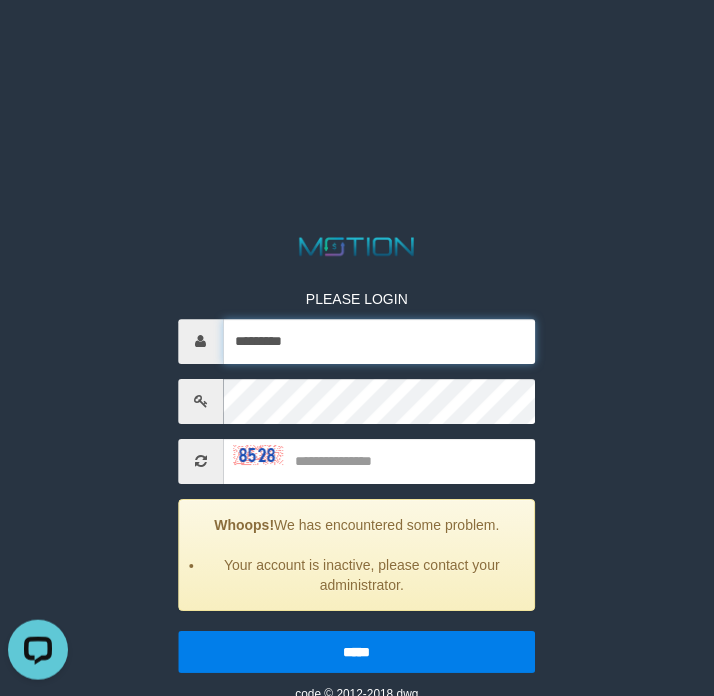 type on "*********" 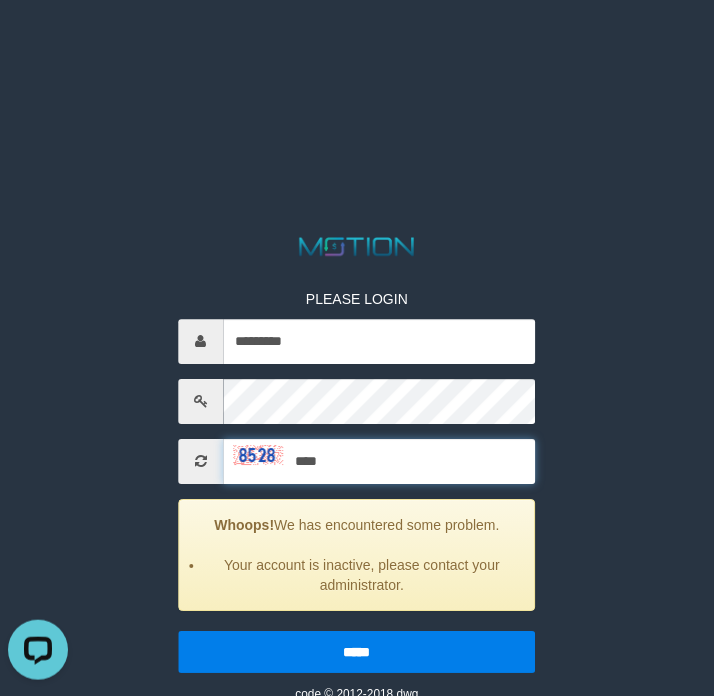 type on "****" 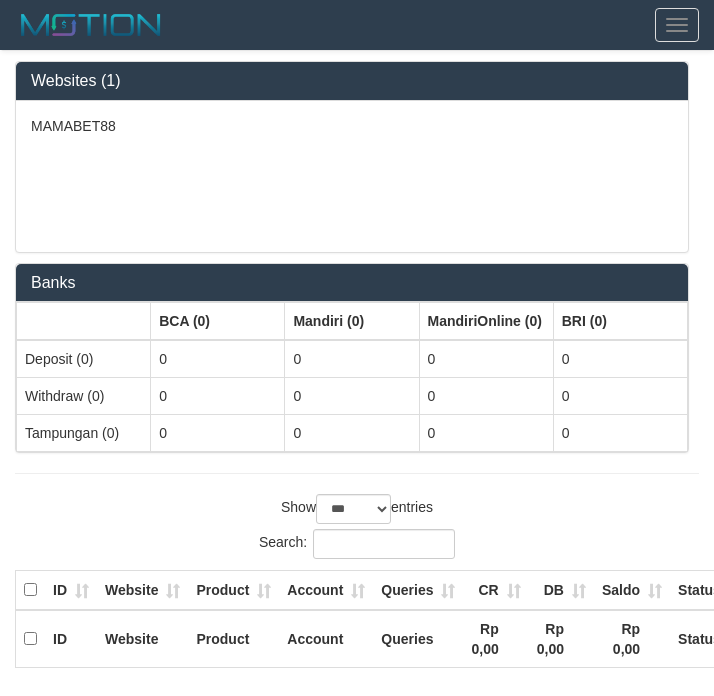 select on "***" 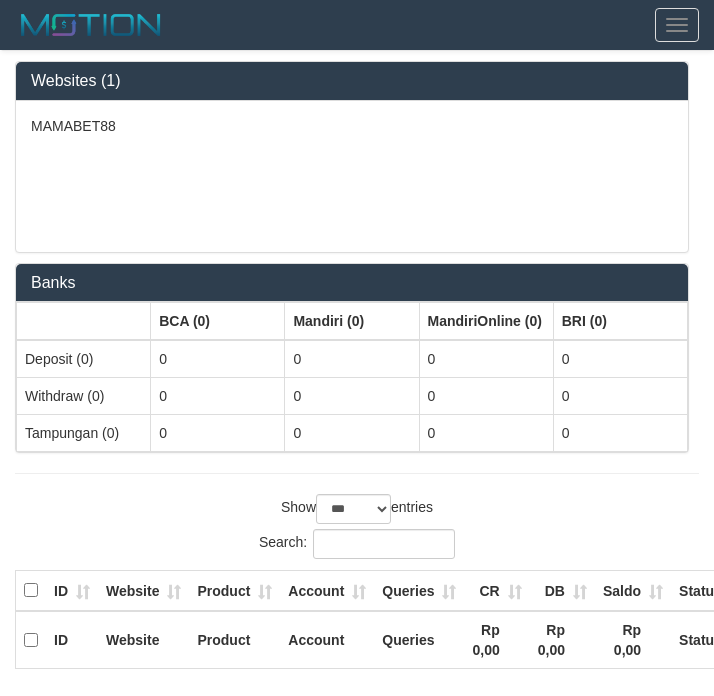 scroll, scrollTop: 0, scrollLeft: 0, axis: both 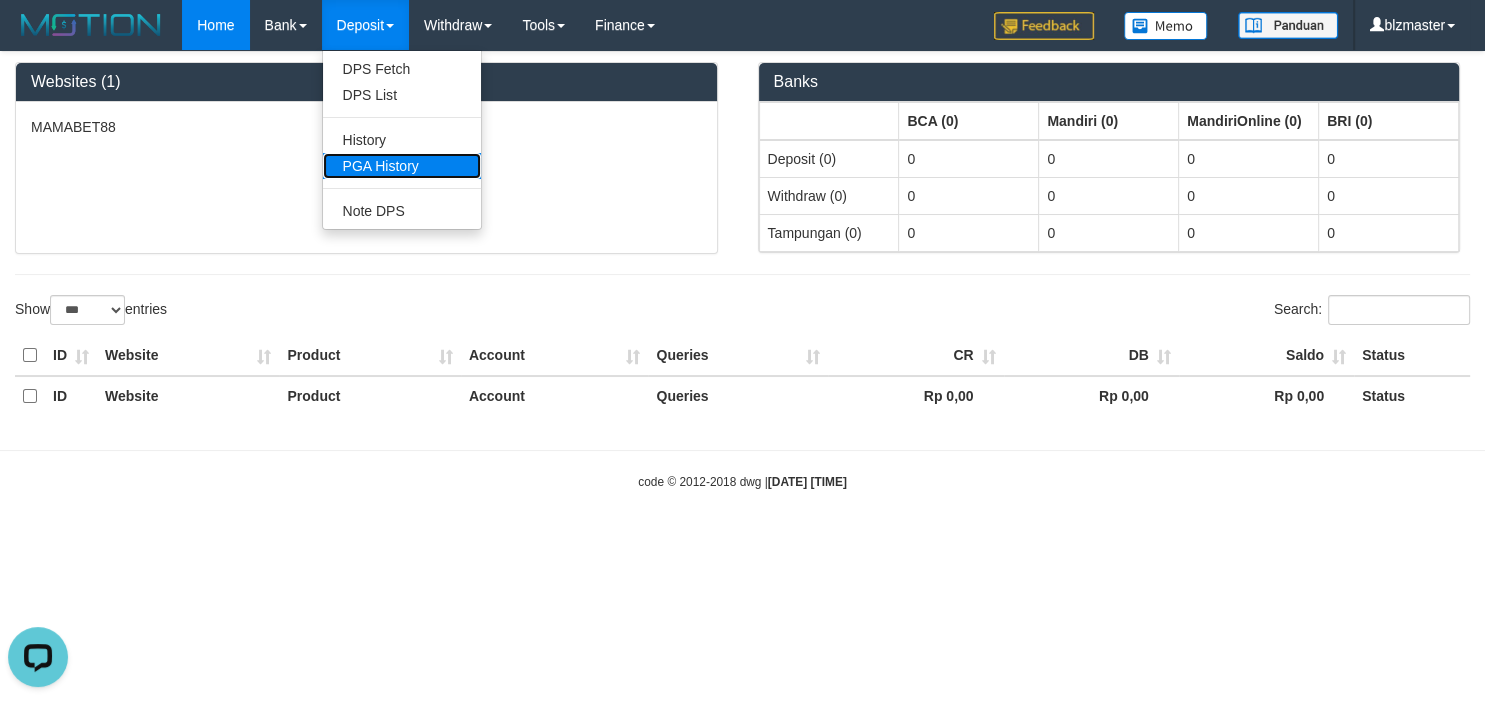 click on "PGA History" at bounding box center (402, 166) 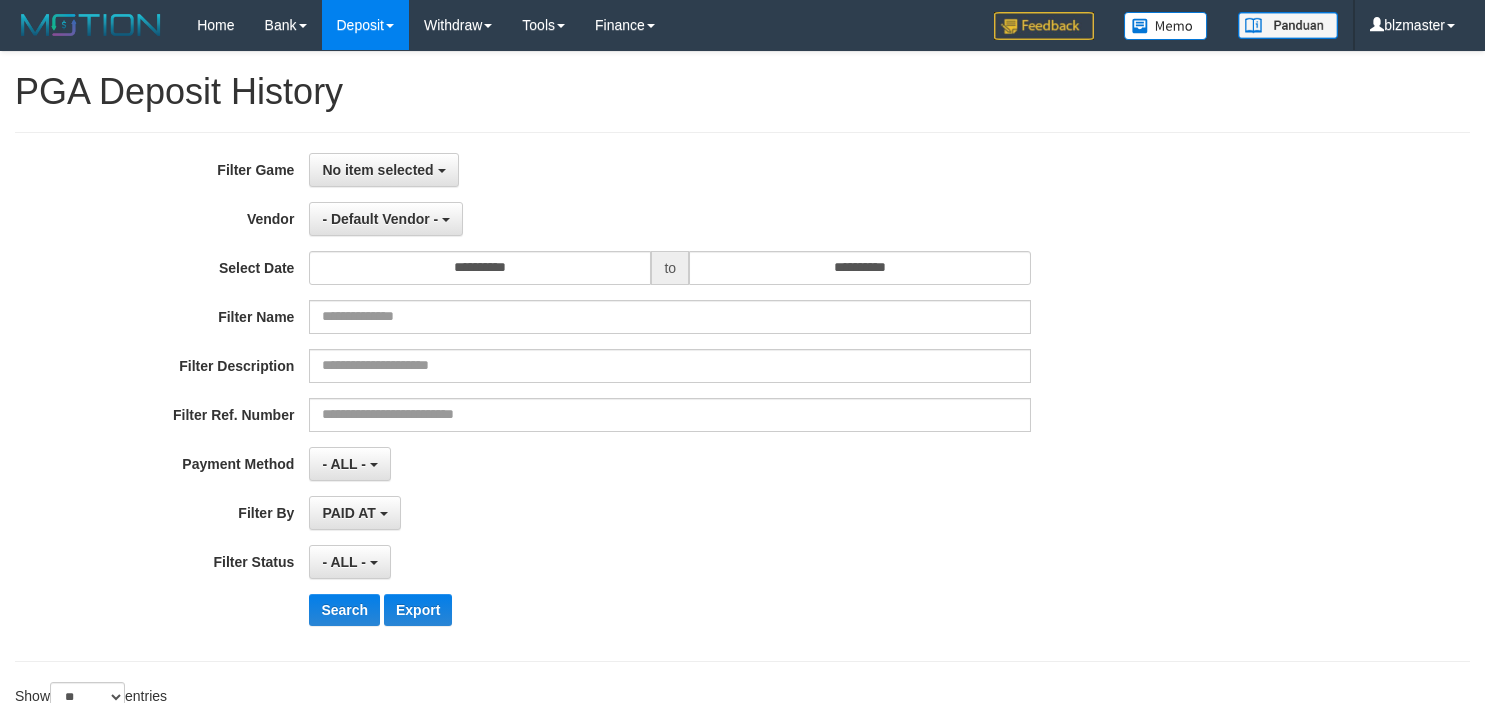 select 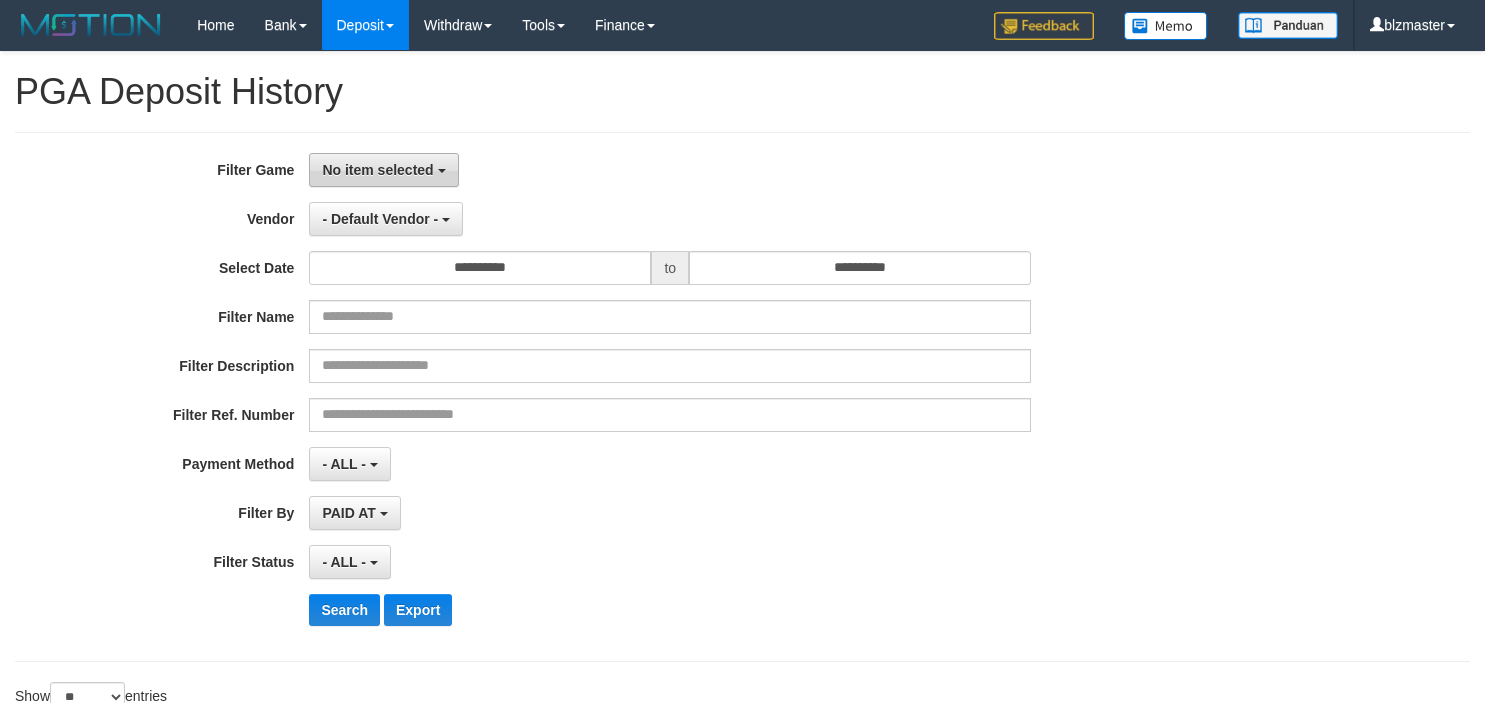 scroll, scrollTop: 0, scrollLeft: 0, axis: both 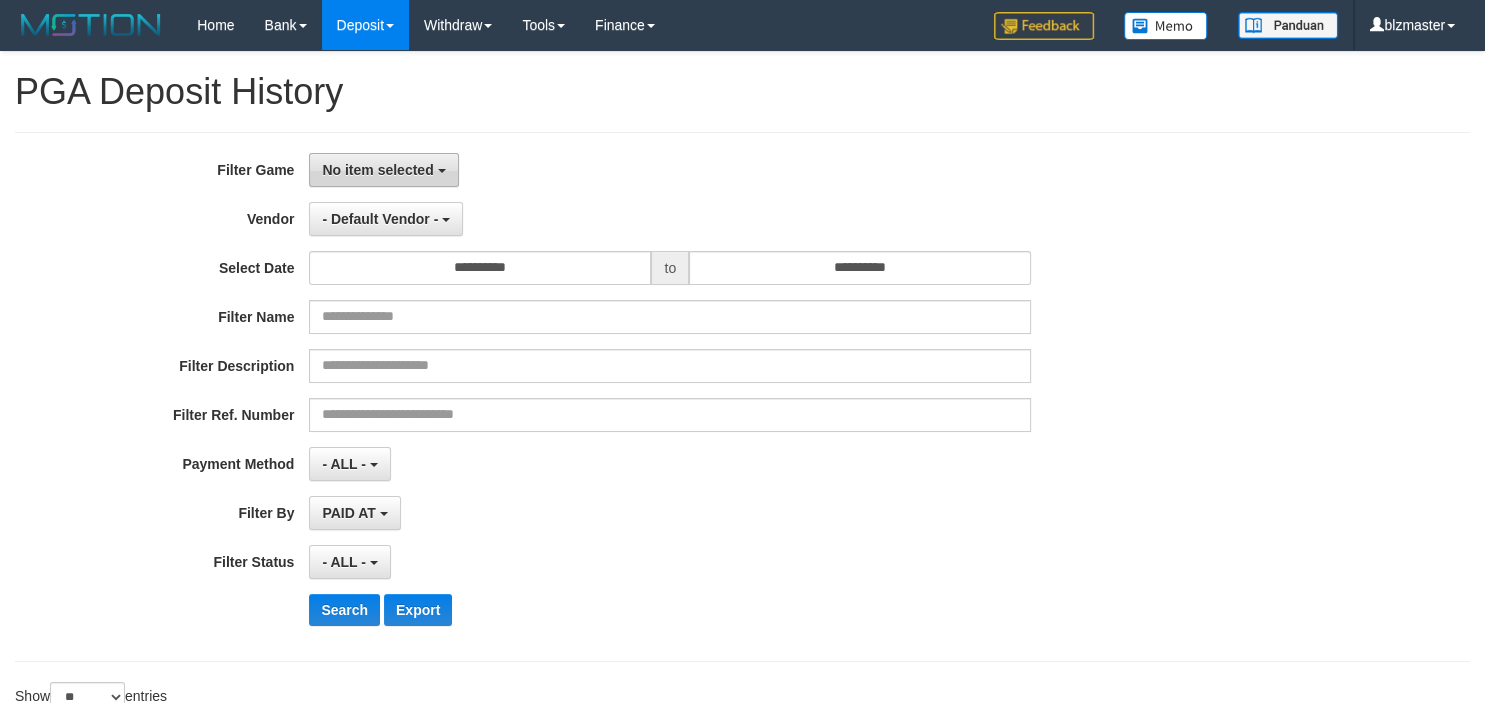 click on "No item selected" at bounding box center [377, 170] 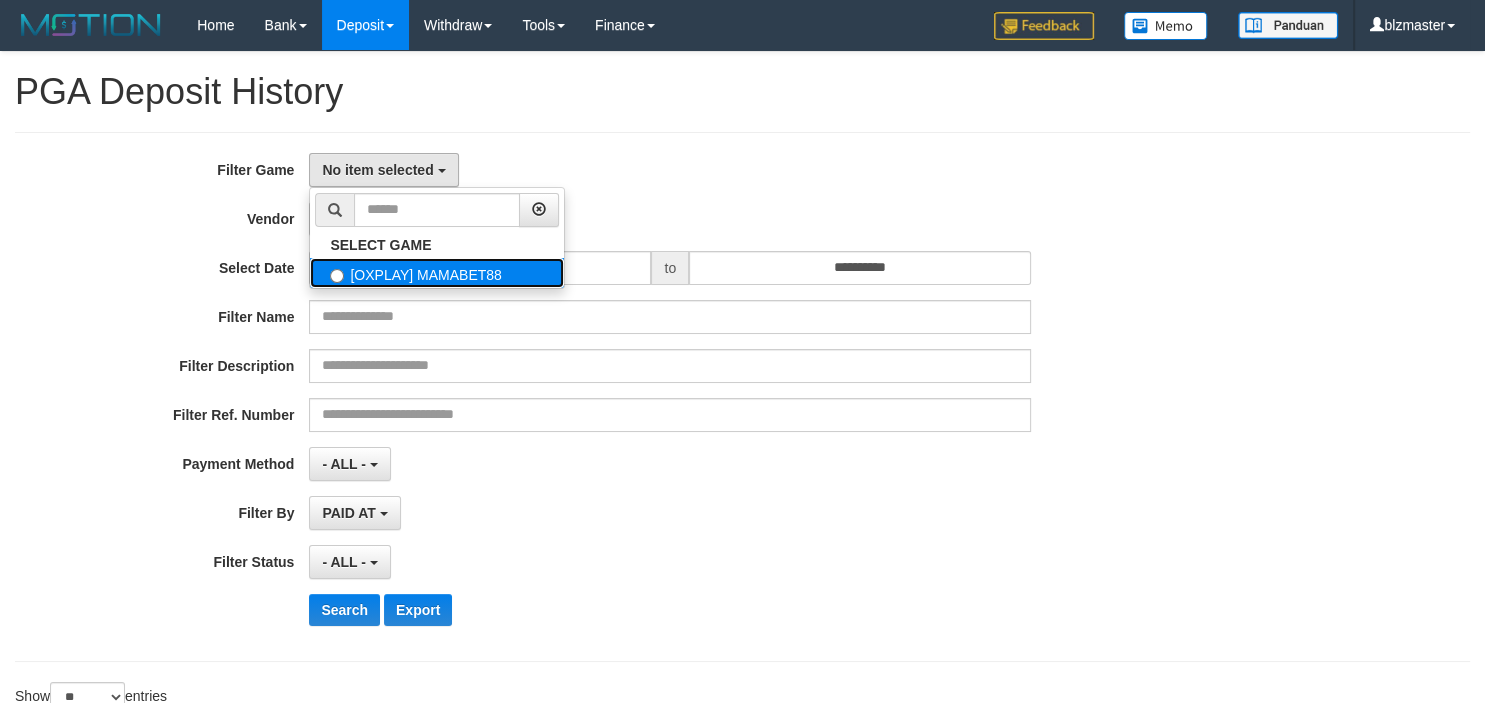 click on "[OXPLAY] MAMABET88" at bounding box center (437, 273) 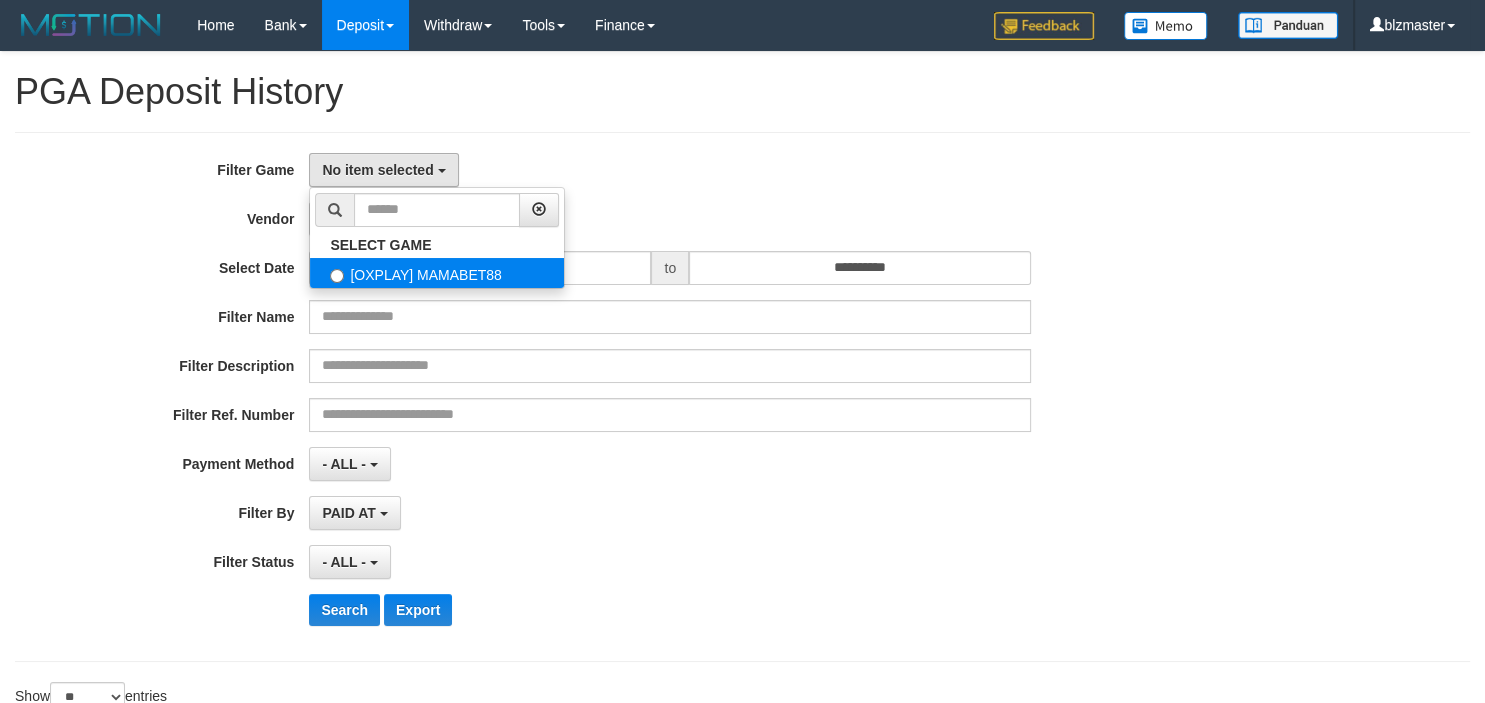 select on "****" 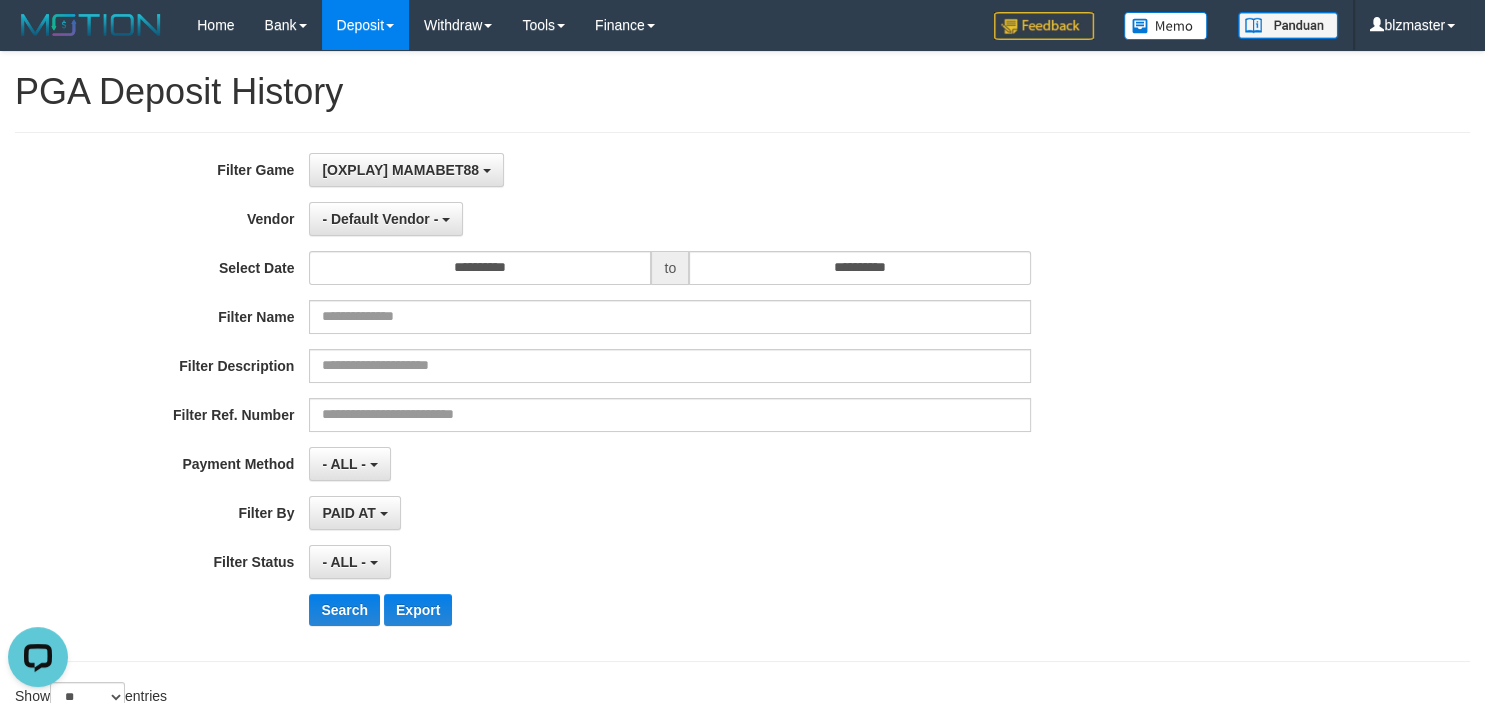 scroll, scrollTop: 0, scrollLeft: 0, axis: both 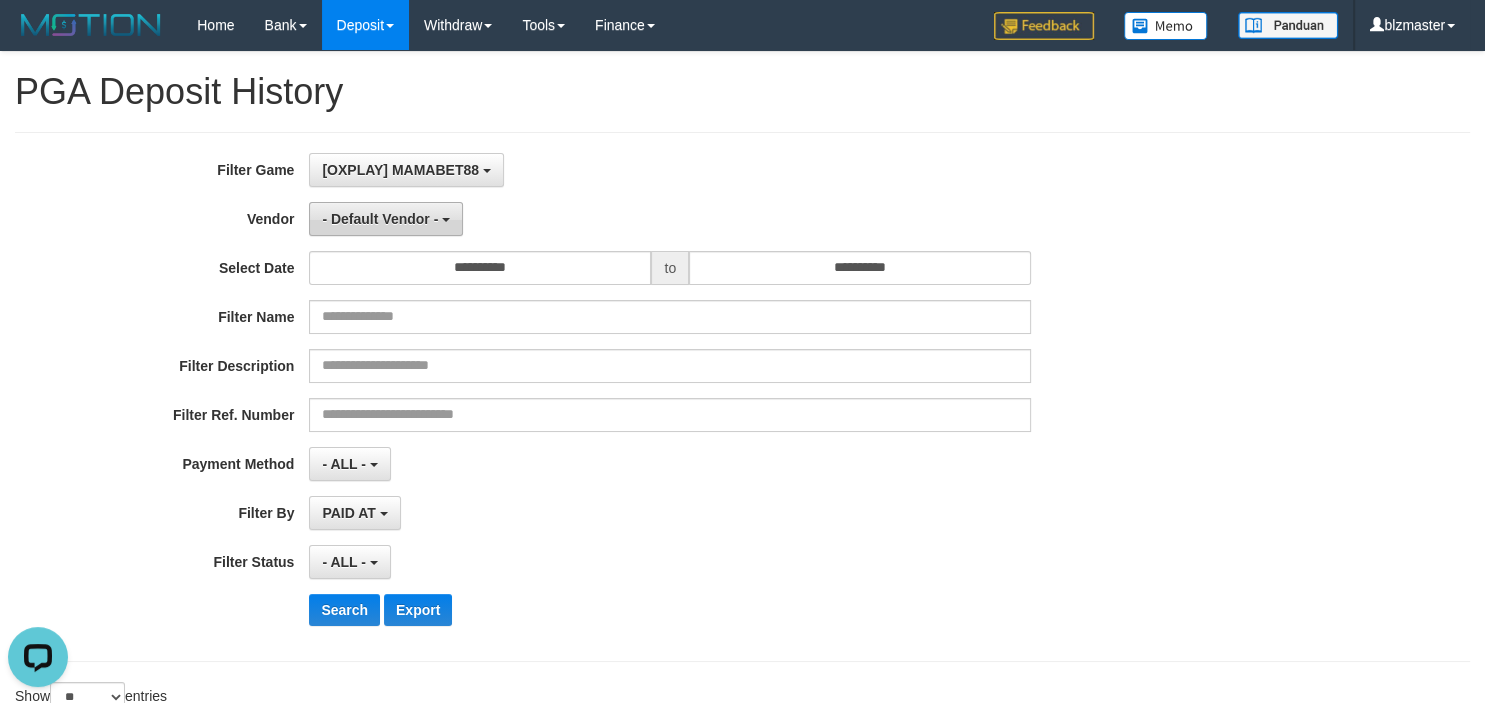 click on "- Default Vendor -" at bounding box center (380, 219) 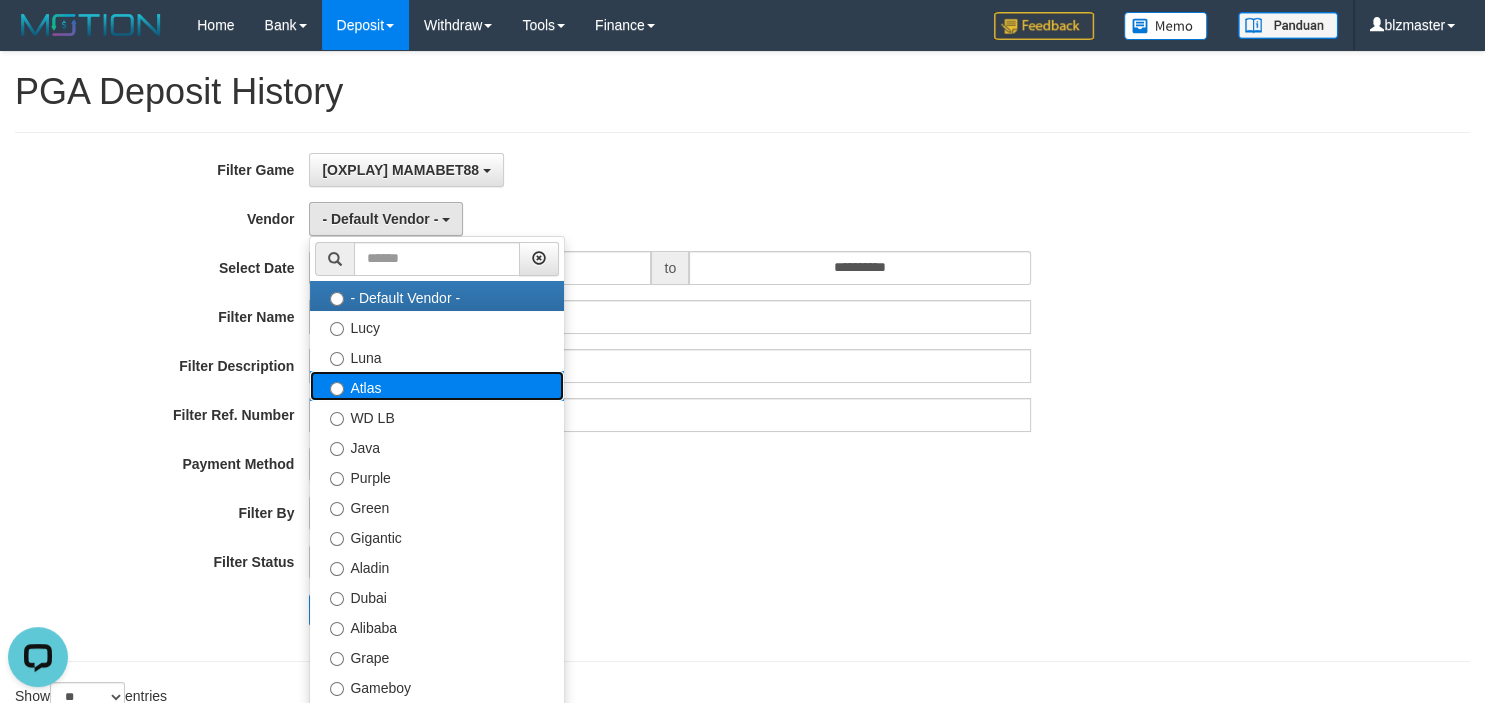 click on "Atlas" at bounding box center [437, 386] 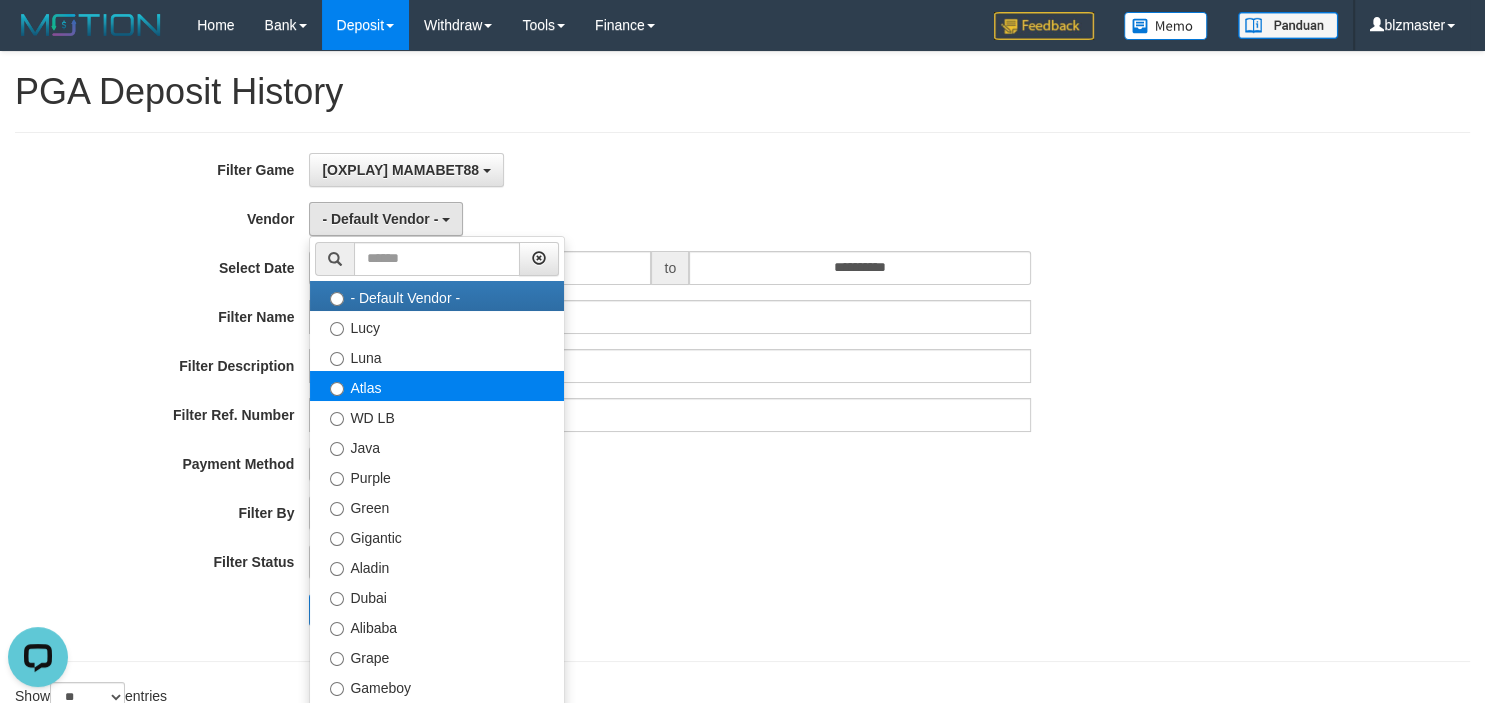 select on "**********" 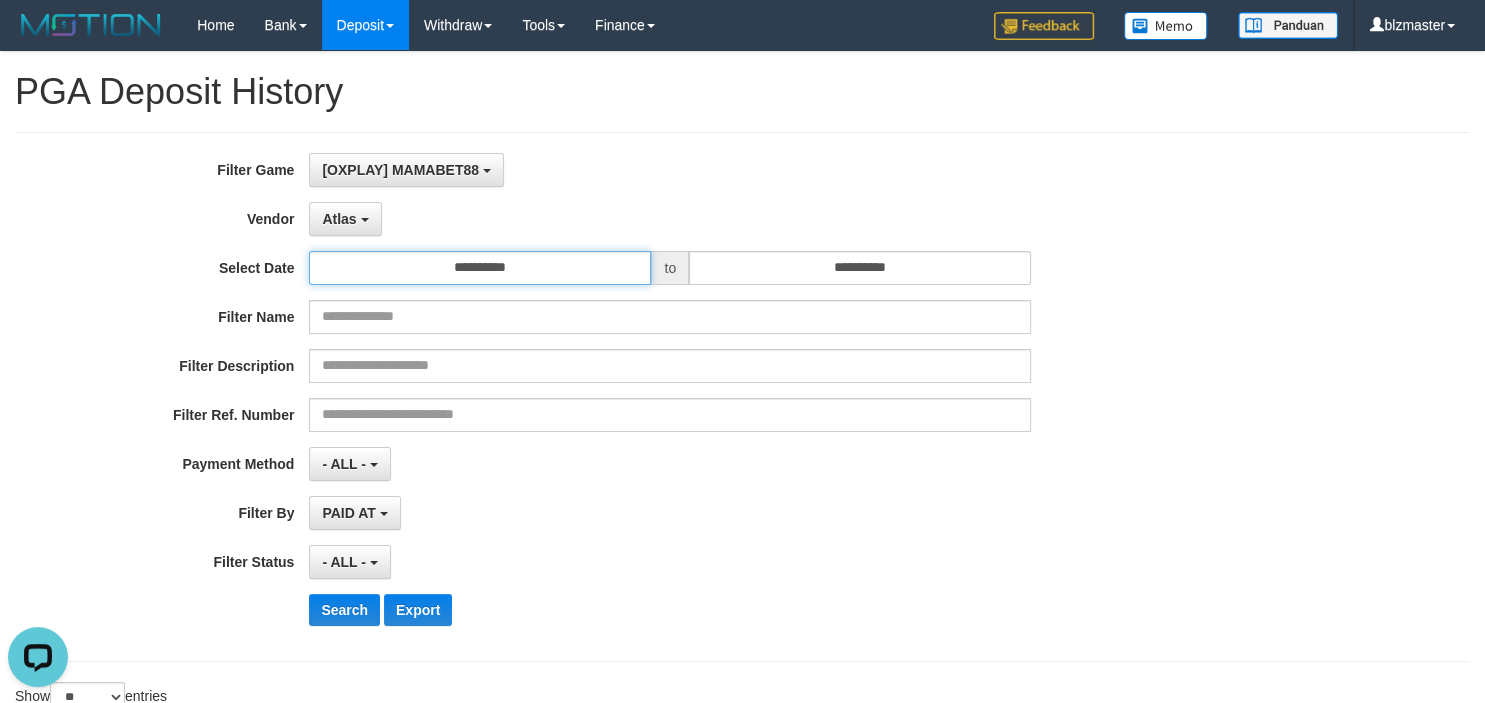 click on "**********" at bounding box center [480, 268] 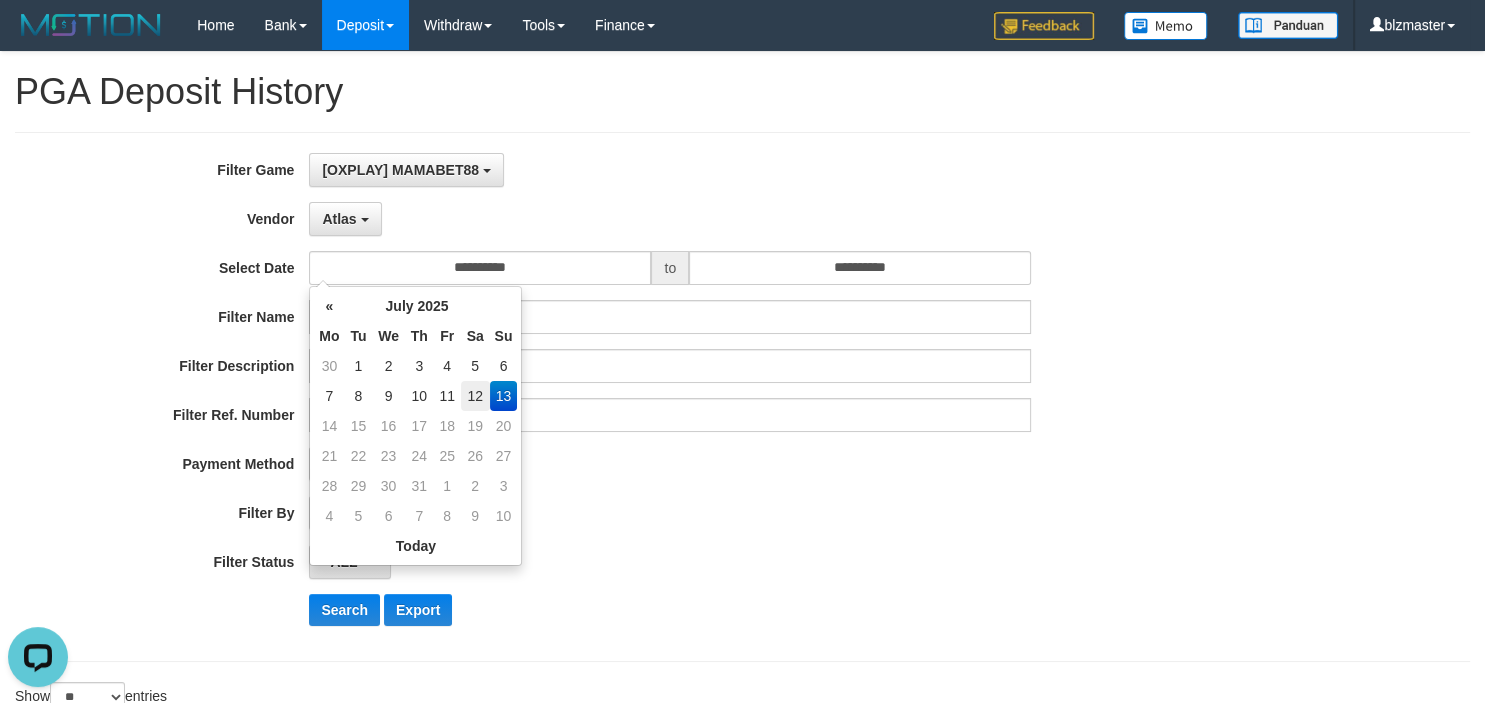 click on "12" at bounding box center (475, 396) 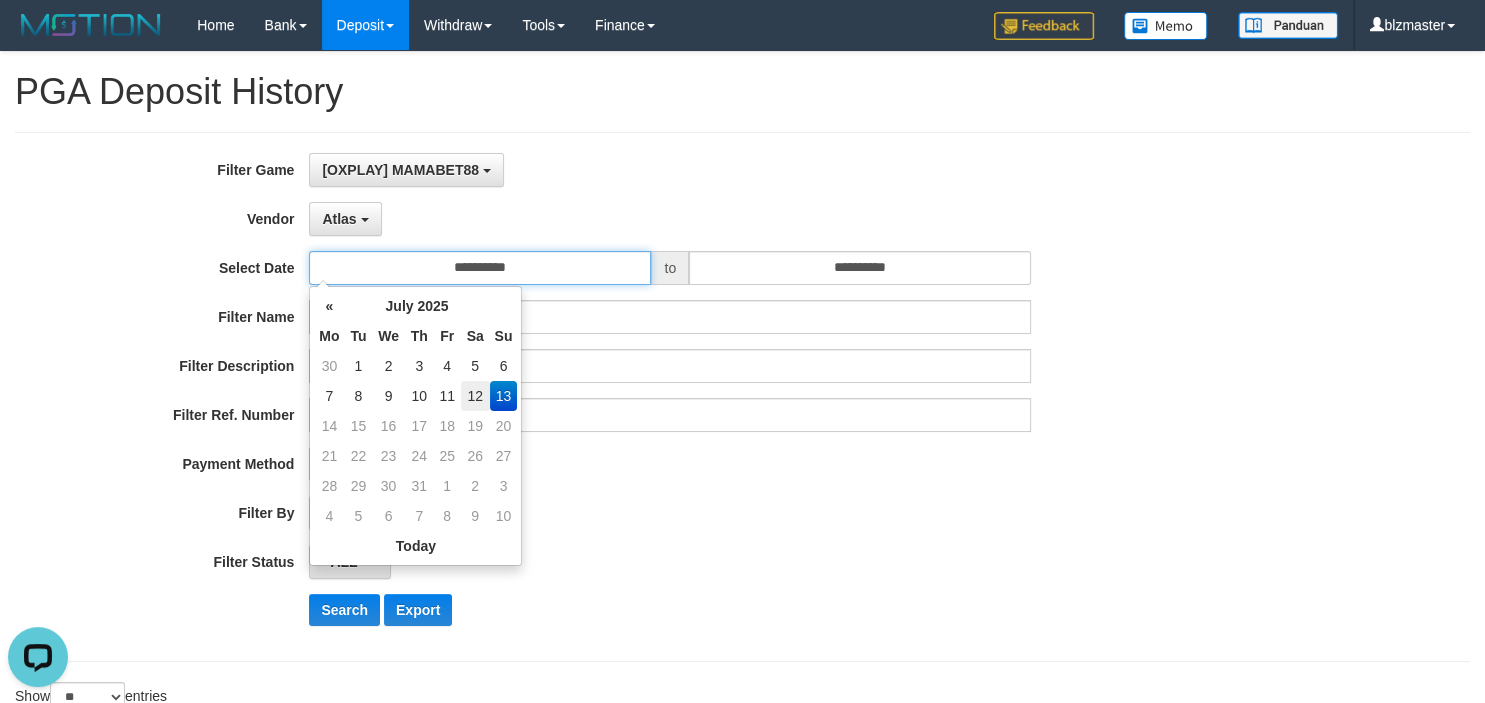 type on "**********" 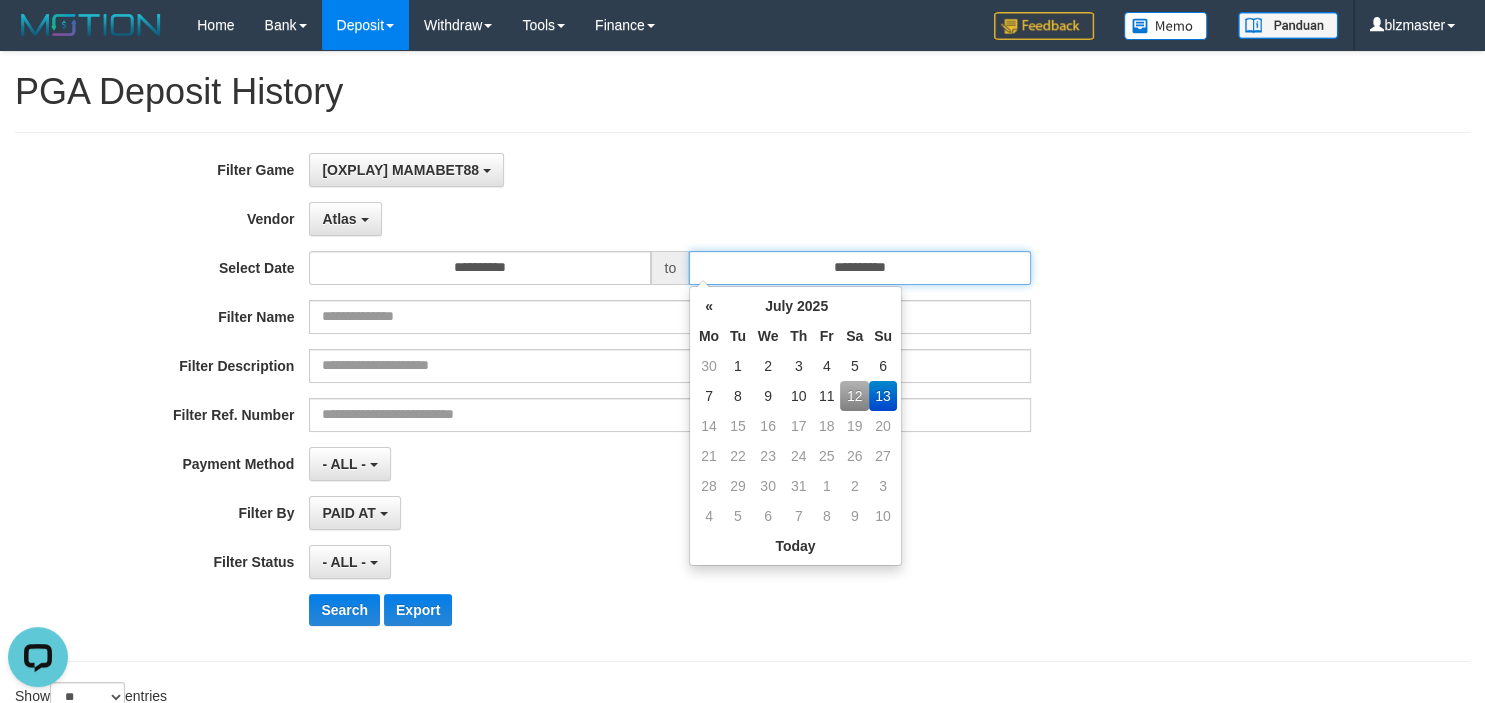 click on "**********" at bounding box center (860, 268) 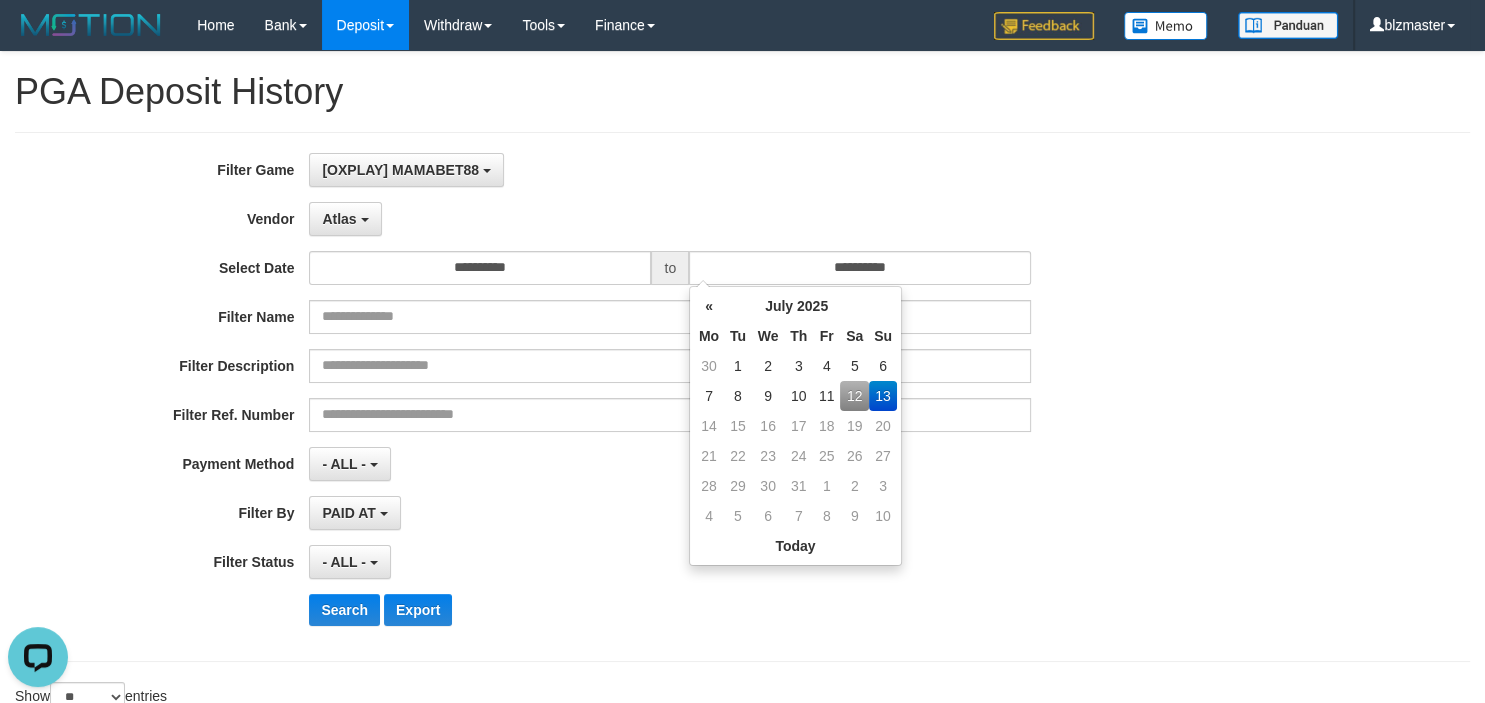 click on "12" at bounding box center [854, 396] 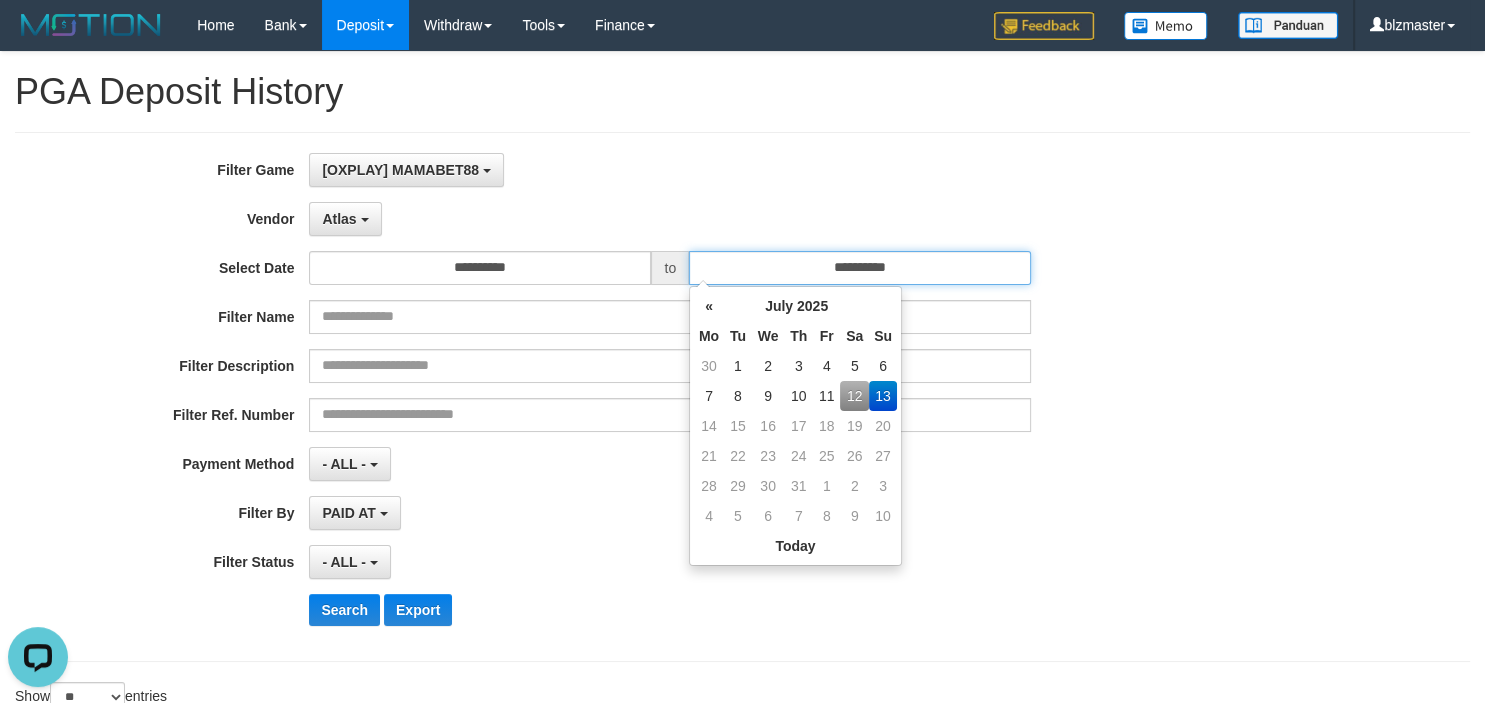type on "**********" 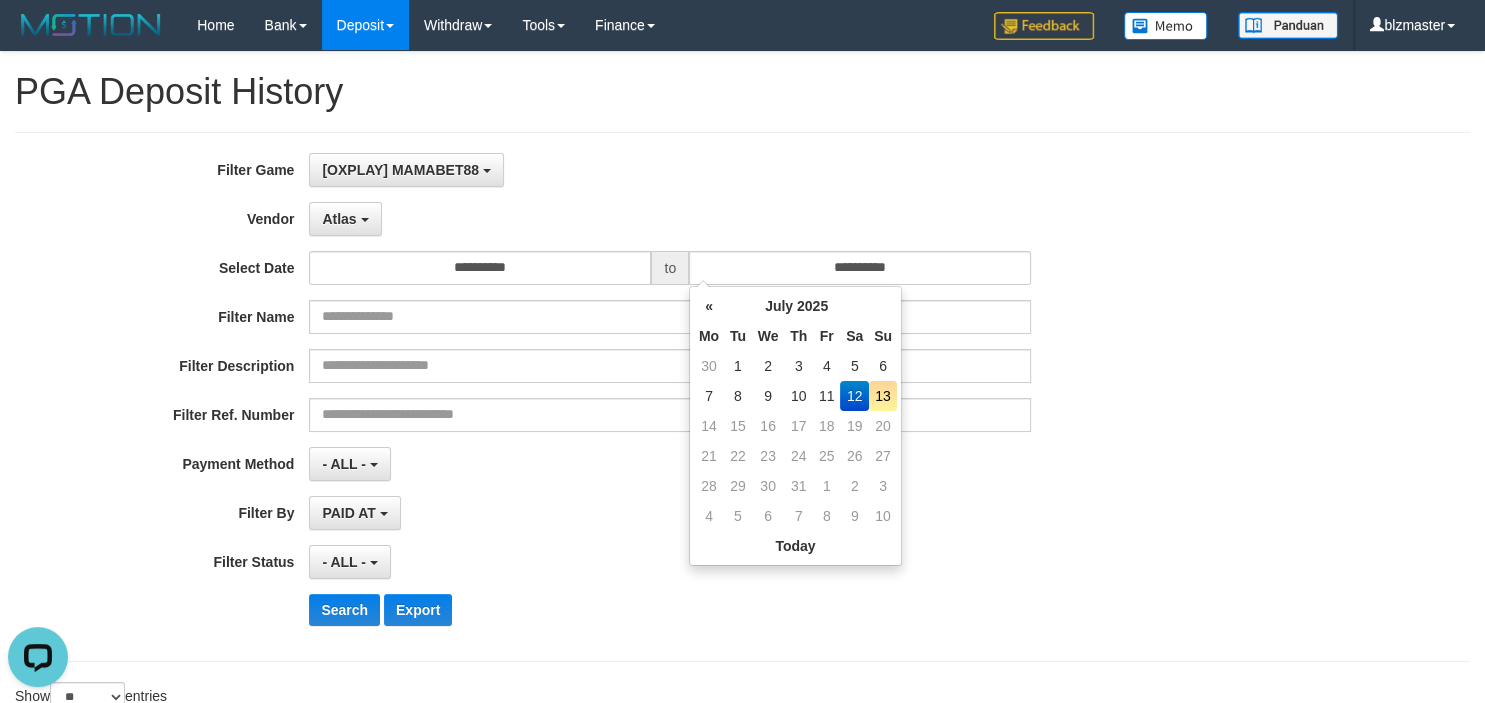drag, startPoint x: 1098, startPoint y: 459, endPoint x: 985, endPoint y: 525, distance: 130.86252 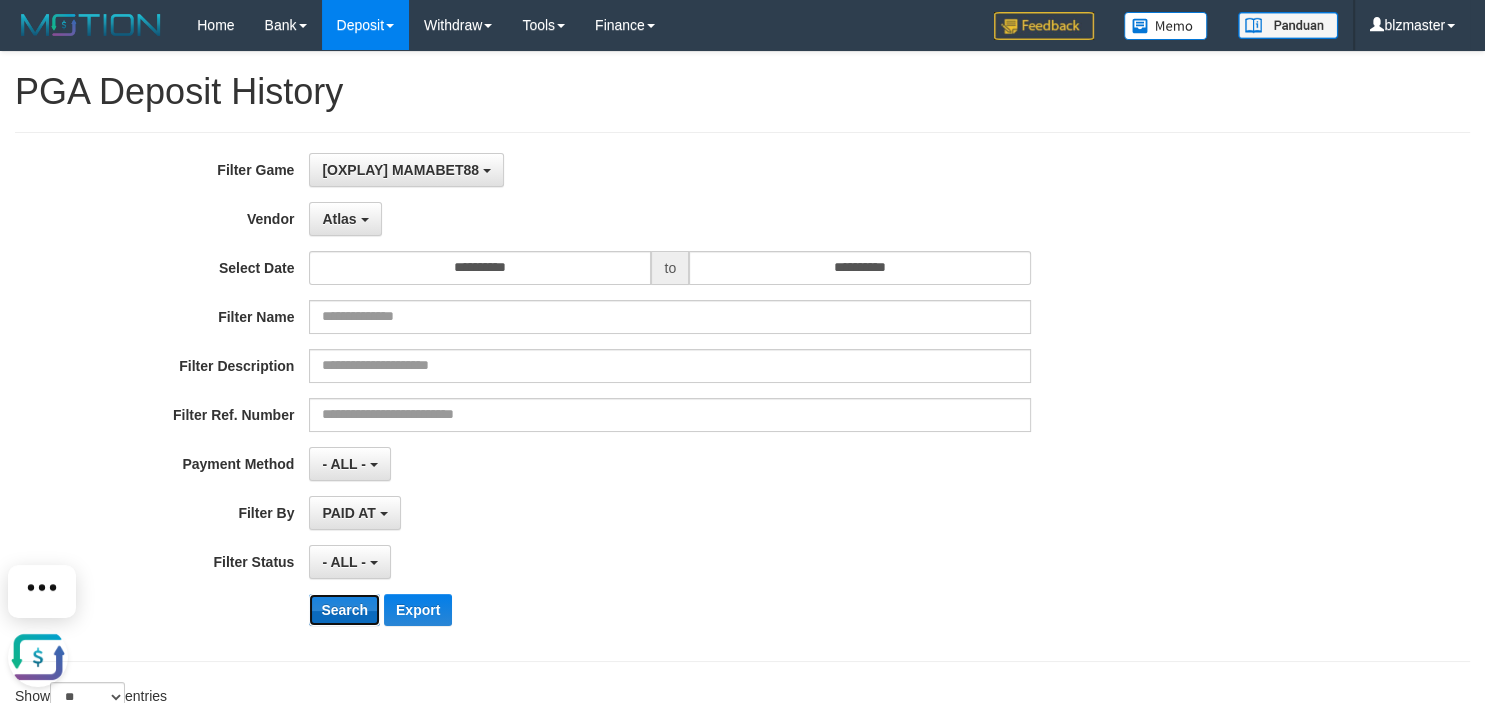 click on "Search" at bounding box center [344, 610] 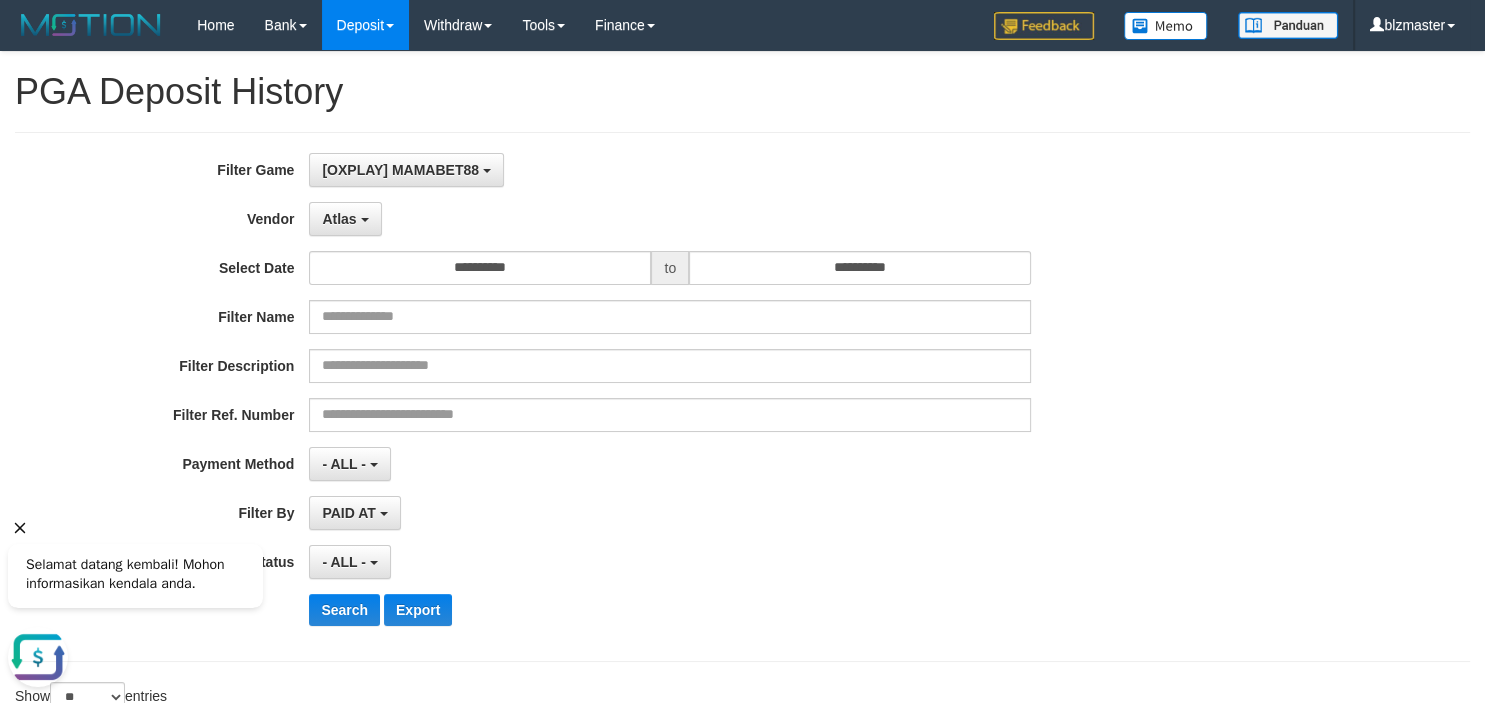 click 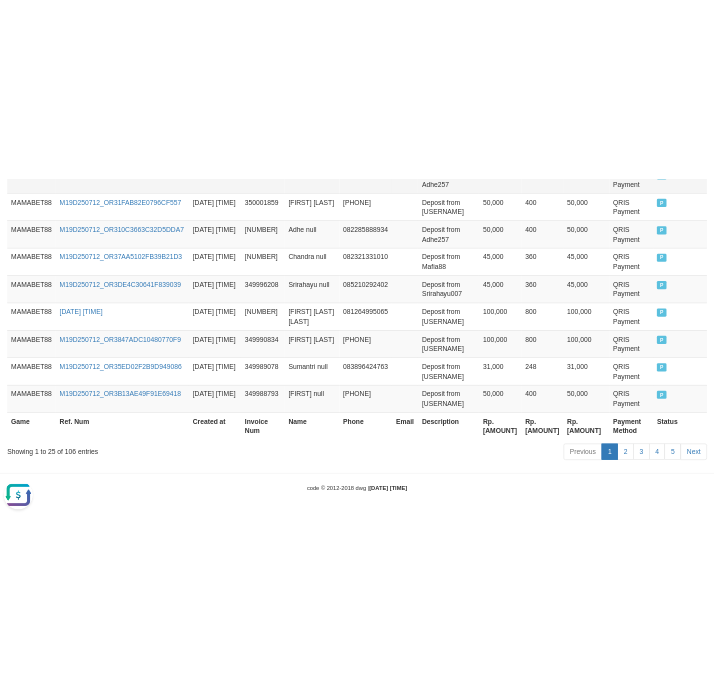 scroll, scrollTop: 1996, scrollLeft: 0, axis: vertical 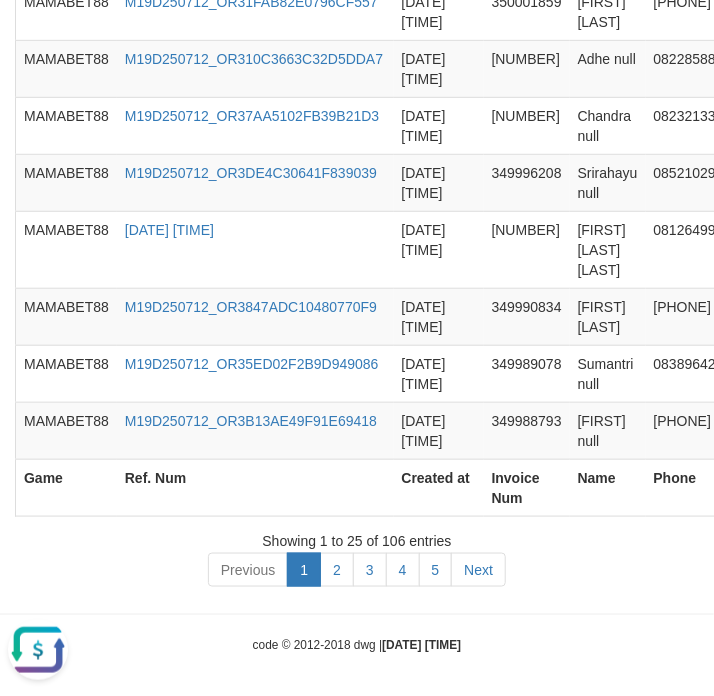 drag, startPoint x: 563, startPoint y: 587, endPoint x: 594, endPoint y: 552, distance: 46.75468 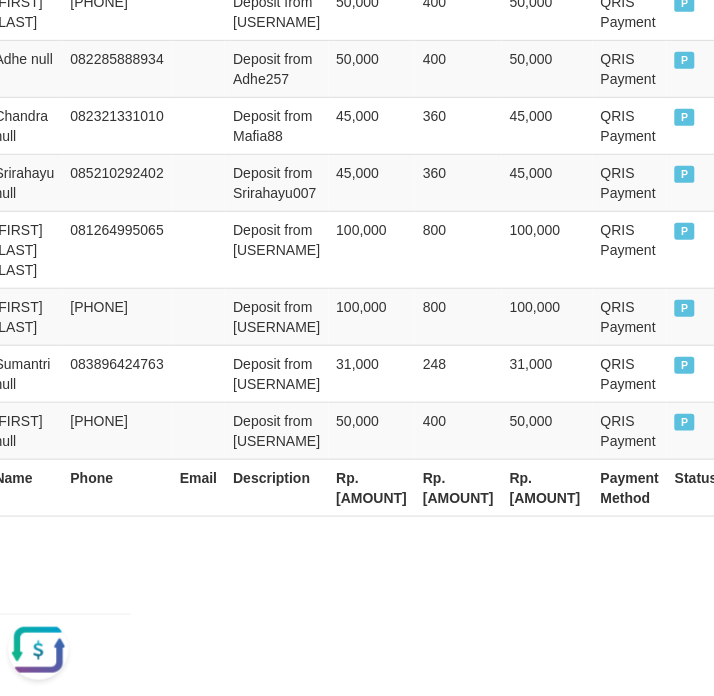 scroll, scrollTop: 2031, scrollLeft: 584, axis: both 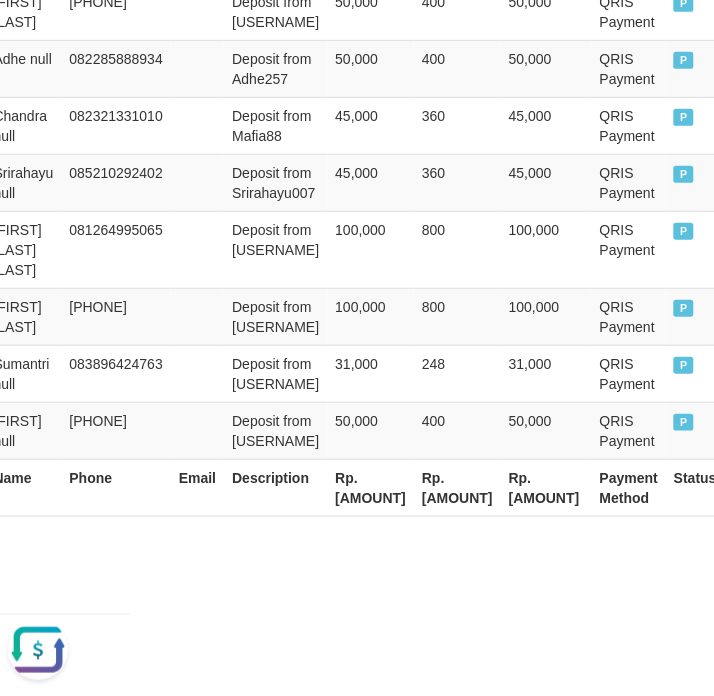 click on "Toggle navigation
Home
Bank
Account List
Load
By Website
Group
[OXPLAY]													[BRAND]
Mutasi Bank
Search
Sync
Note Mutasi
Deposit
DPS Fetch
DPS List
History
PGA History
Note DPS -" at bounding box center (-227, -663) 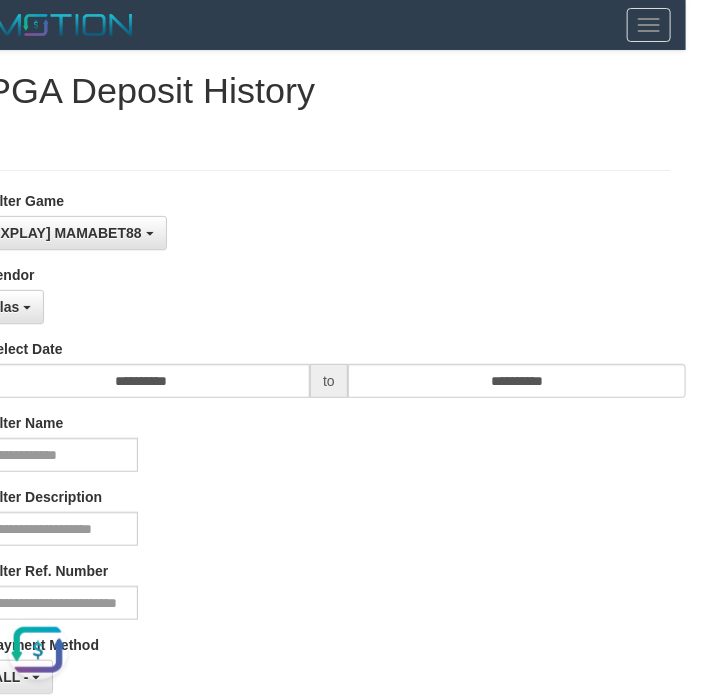 scroll, scrollTop: 0, scrollLeft: 0, axis: both 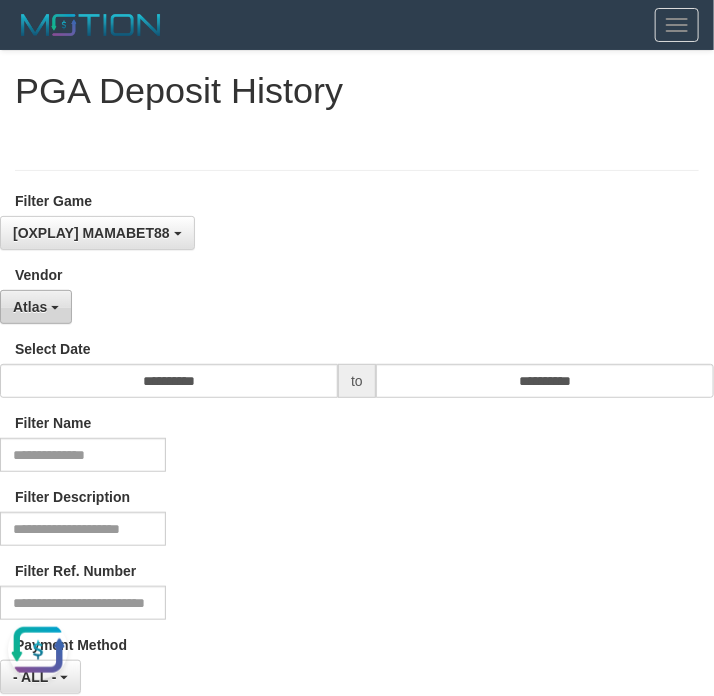 click on "Atlas" at bounding box center [36, 307] 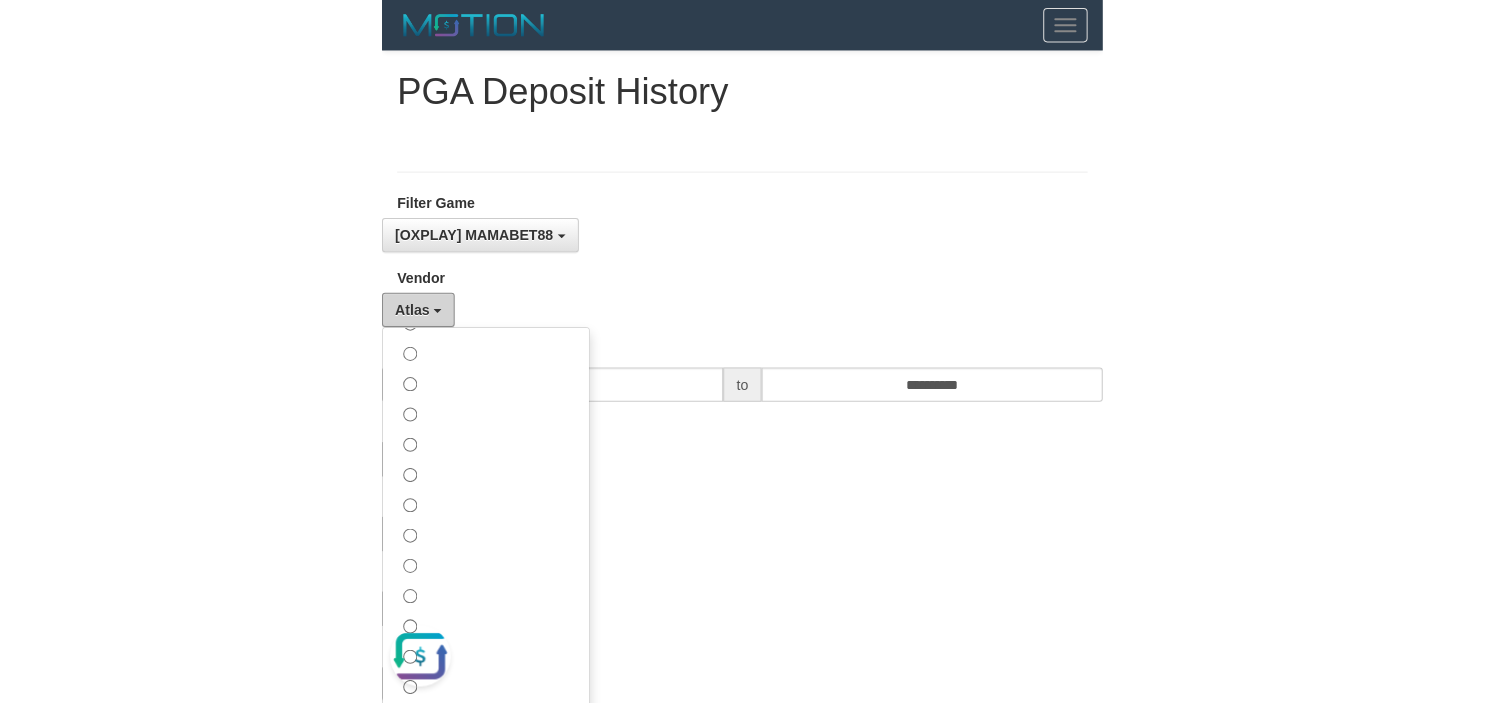 scroll, scrollTop: 288, scrollLeft: 0, axis: vertical 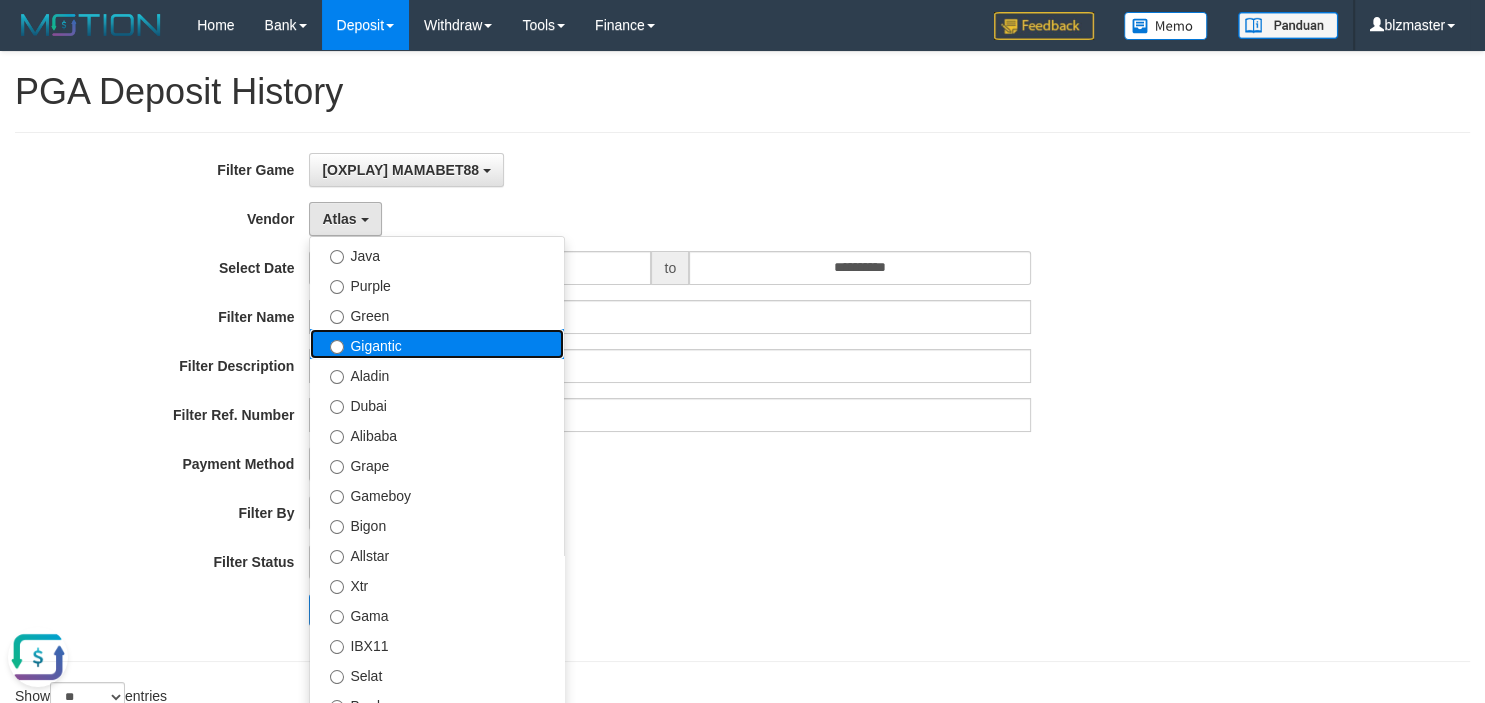 click on "Gigantic" at bounding box center [437, 344] 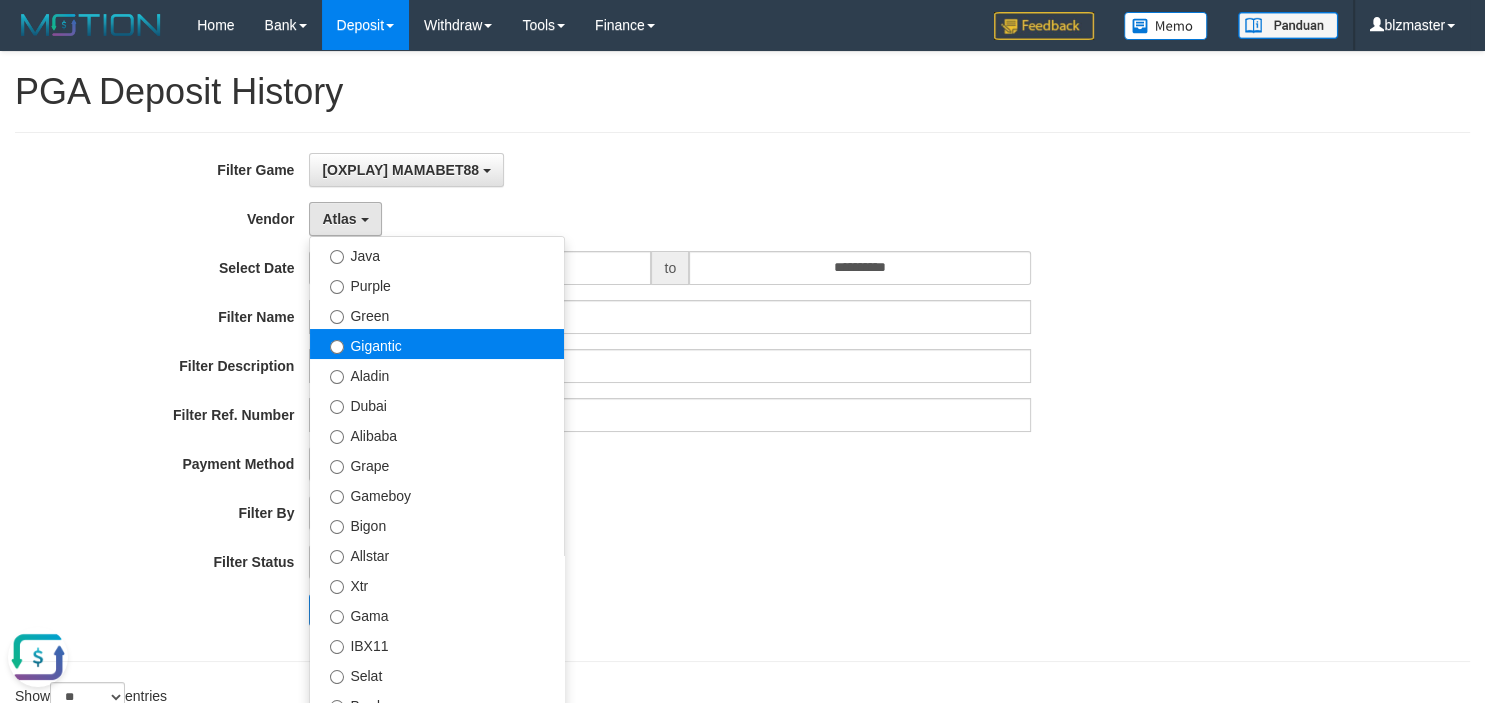 select on "**********" 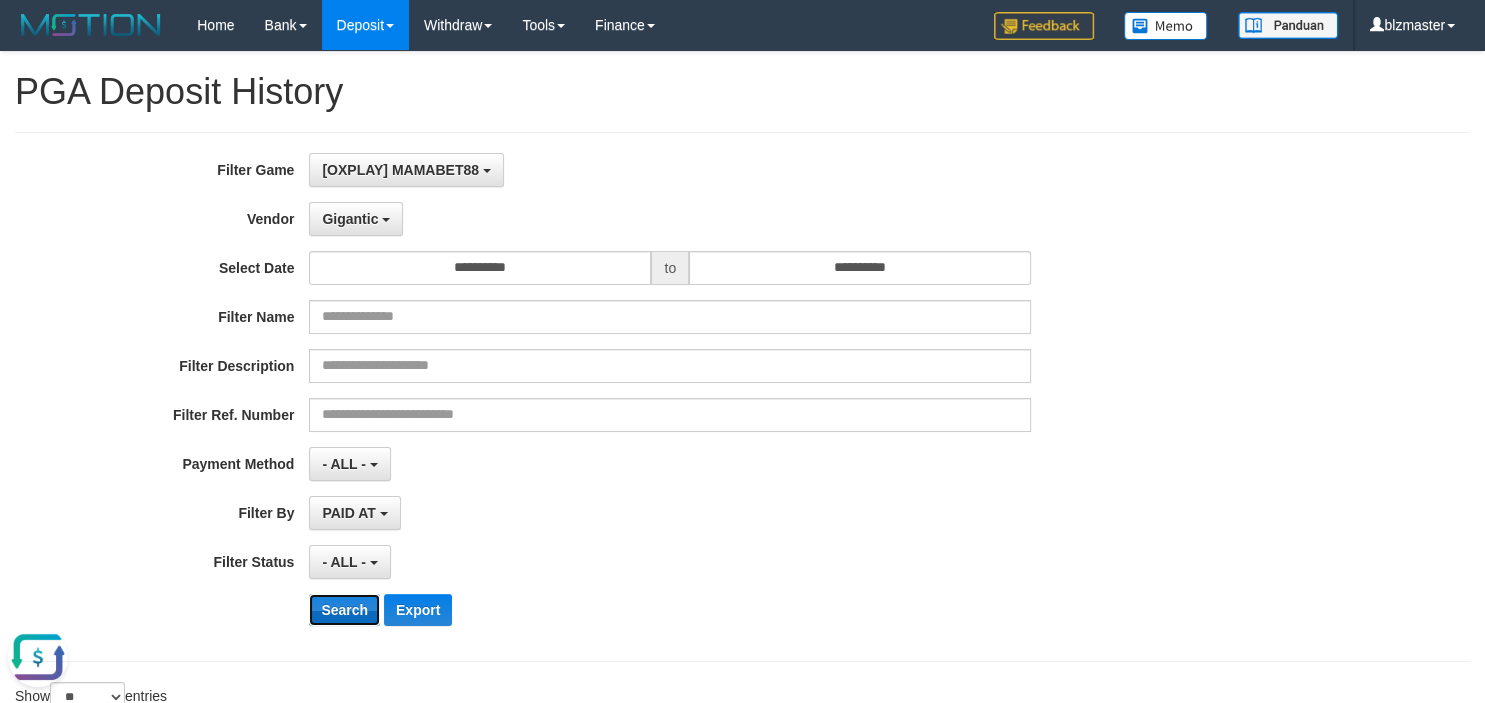 click on "Search" at bounding box center [344, 610] 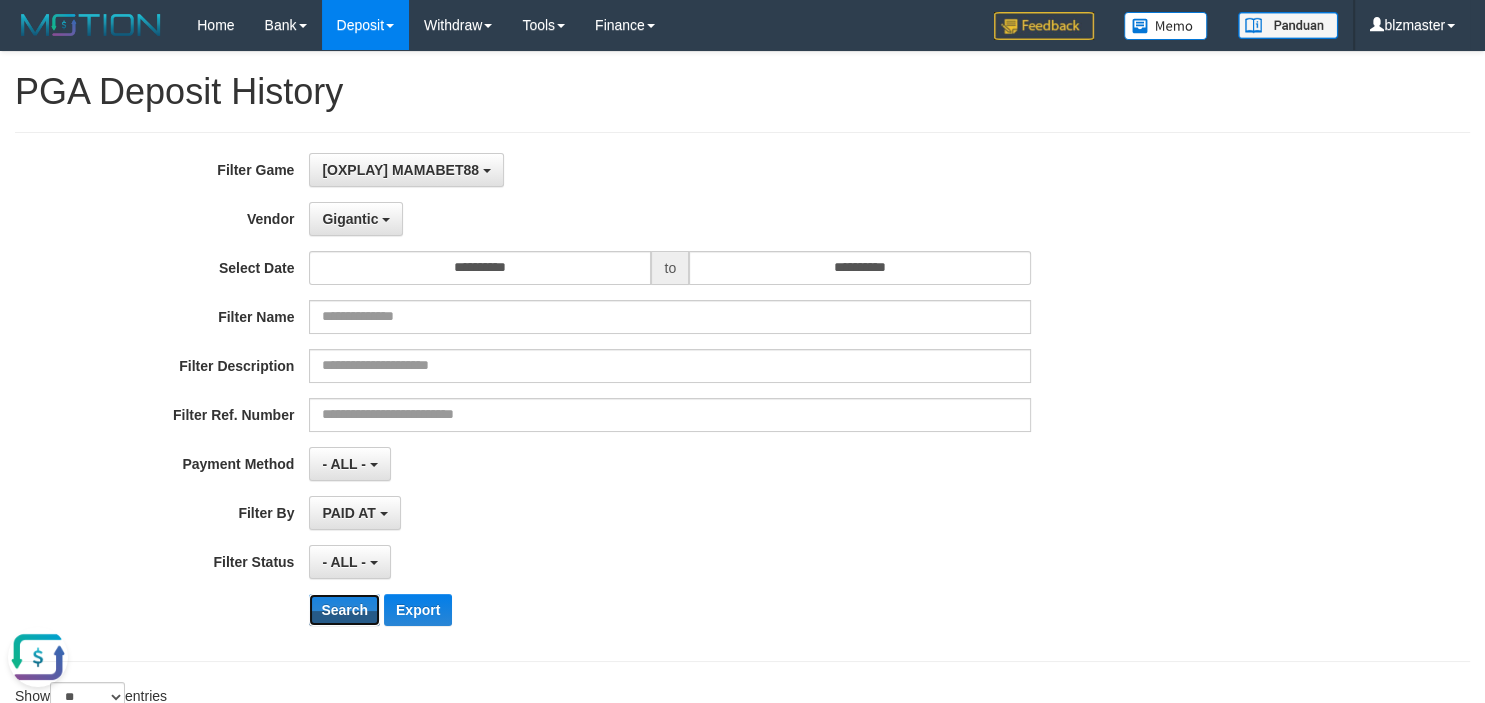 type 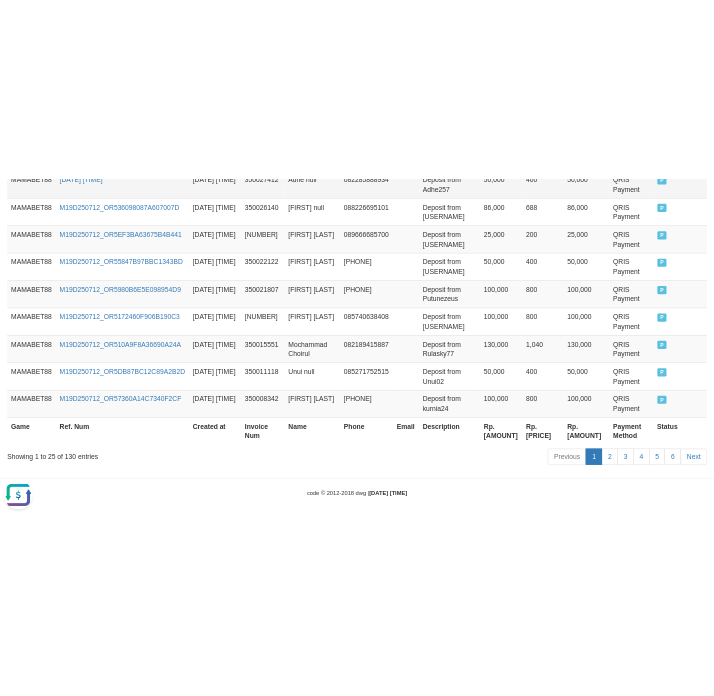 scroll, scrollTop: 1976, scrollLeft: 0, axis: vertical 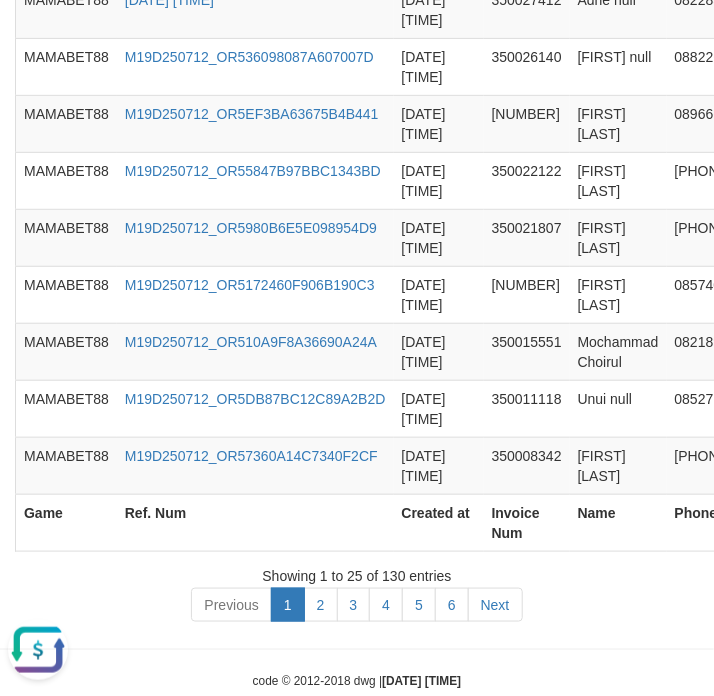 click on "Showing 1 to 25 of 130 entries" at bounding box center (357, 572) 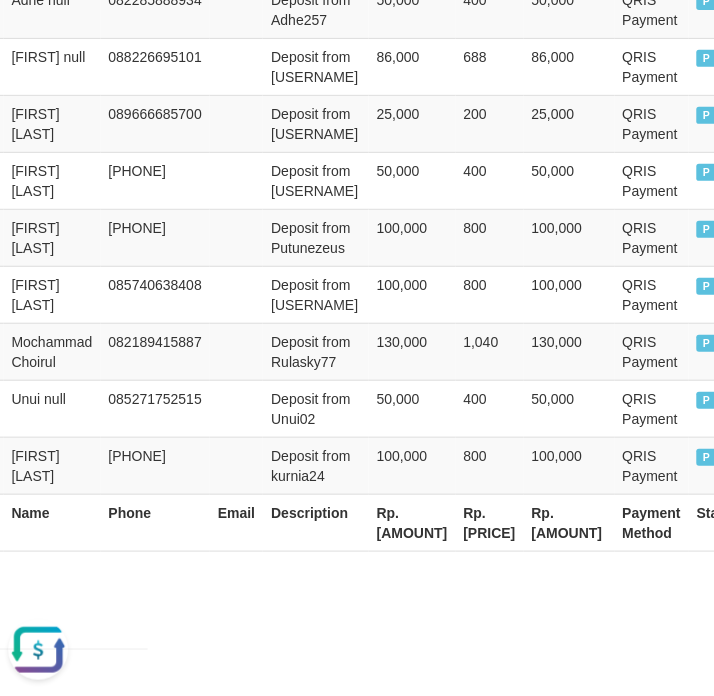 scroll, scrollTop: 1976, scrollLeft: 644, axis: both 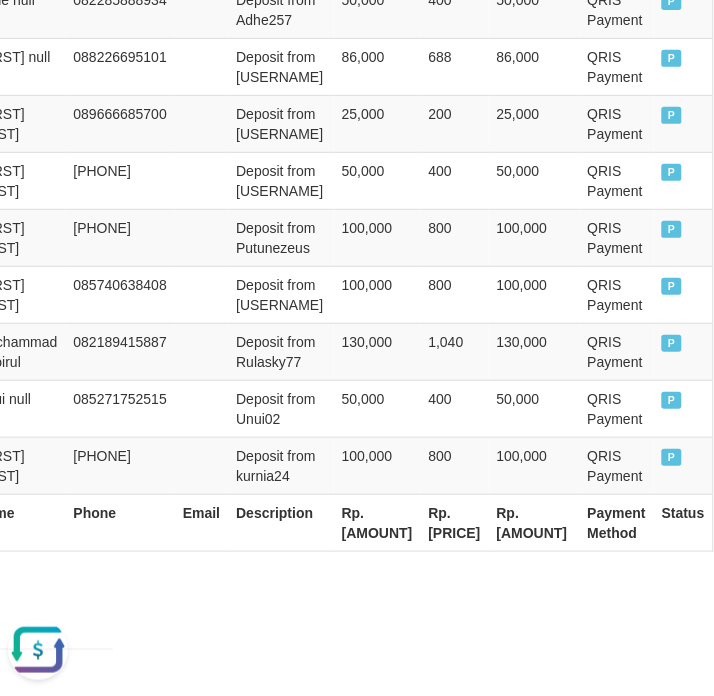 click on "Toggle navigation
Home
Bank
Account List
Load
By Website
Group
[OXPLAY]													[BRAND]
Mutasi Bank
Search
Sync
Note Mutasi
Deposit
DPS Fetch
DPS List
History
PGA History
Note DPS -" at bounding box center (-244, -618) 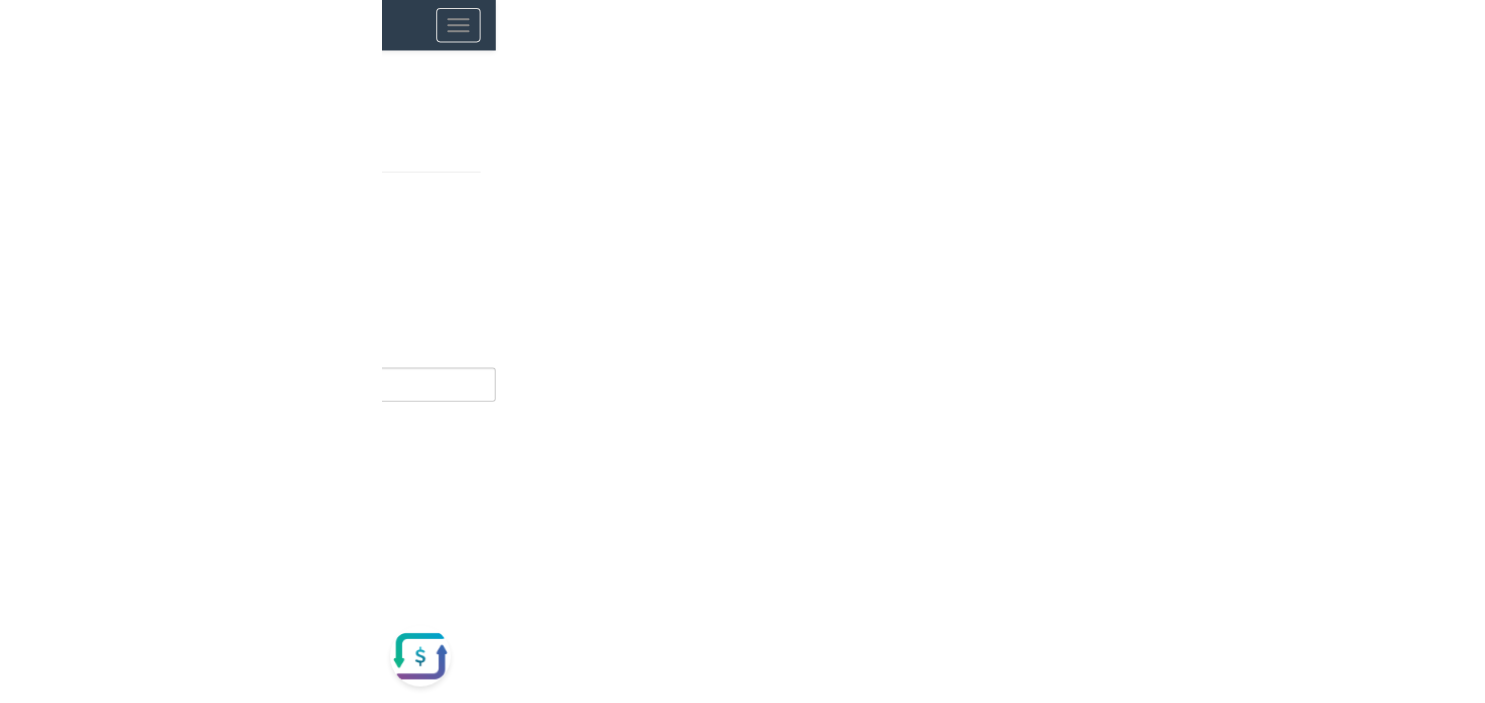 scroll, scrollTop: 0, scrollLeft: 0, axis: both 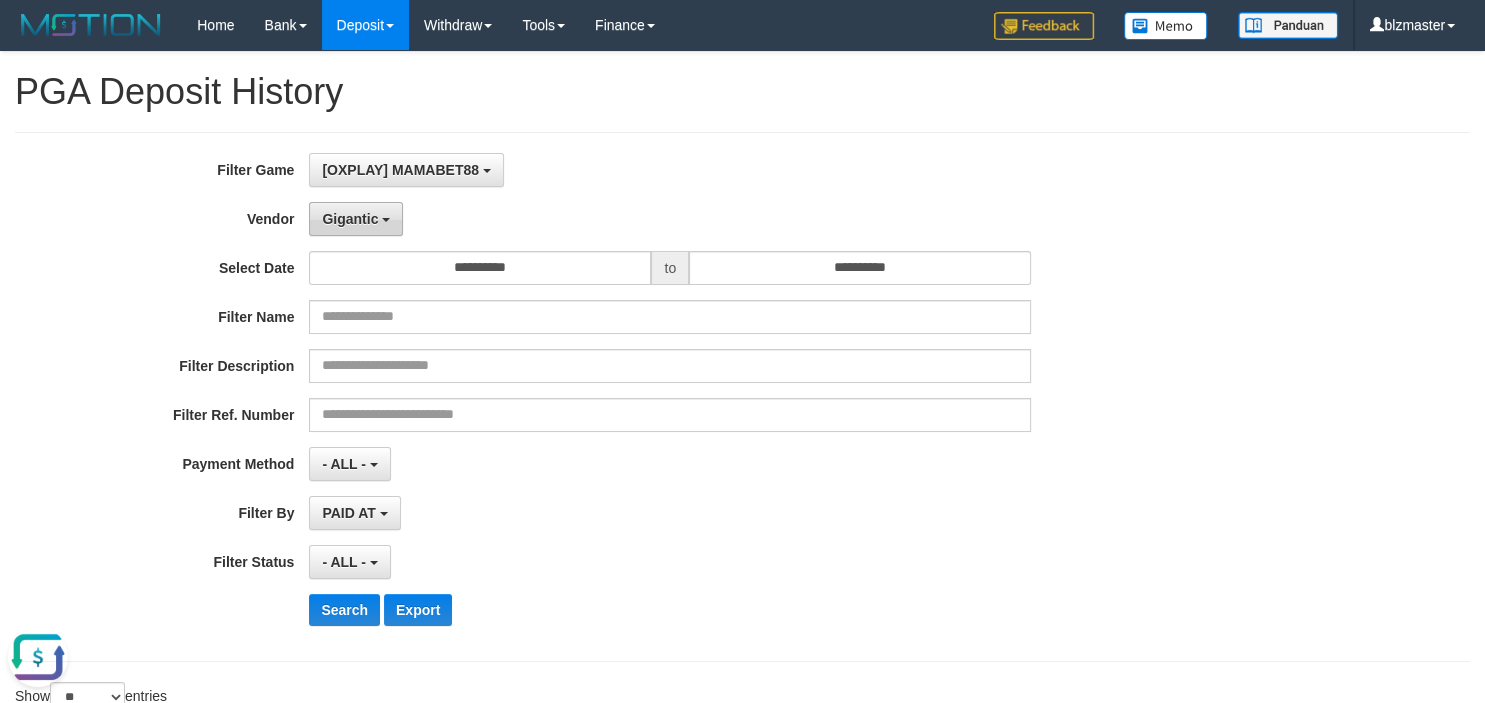 click on "Gigantic" at bounding box center (350, 219) 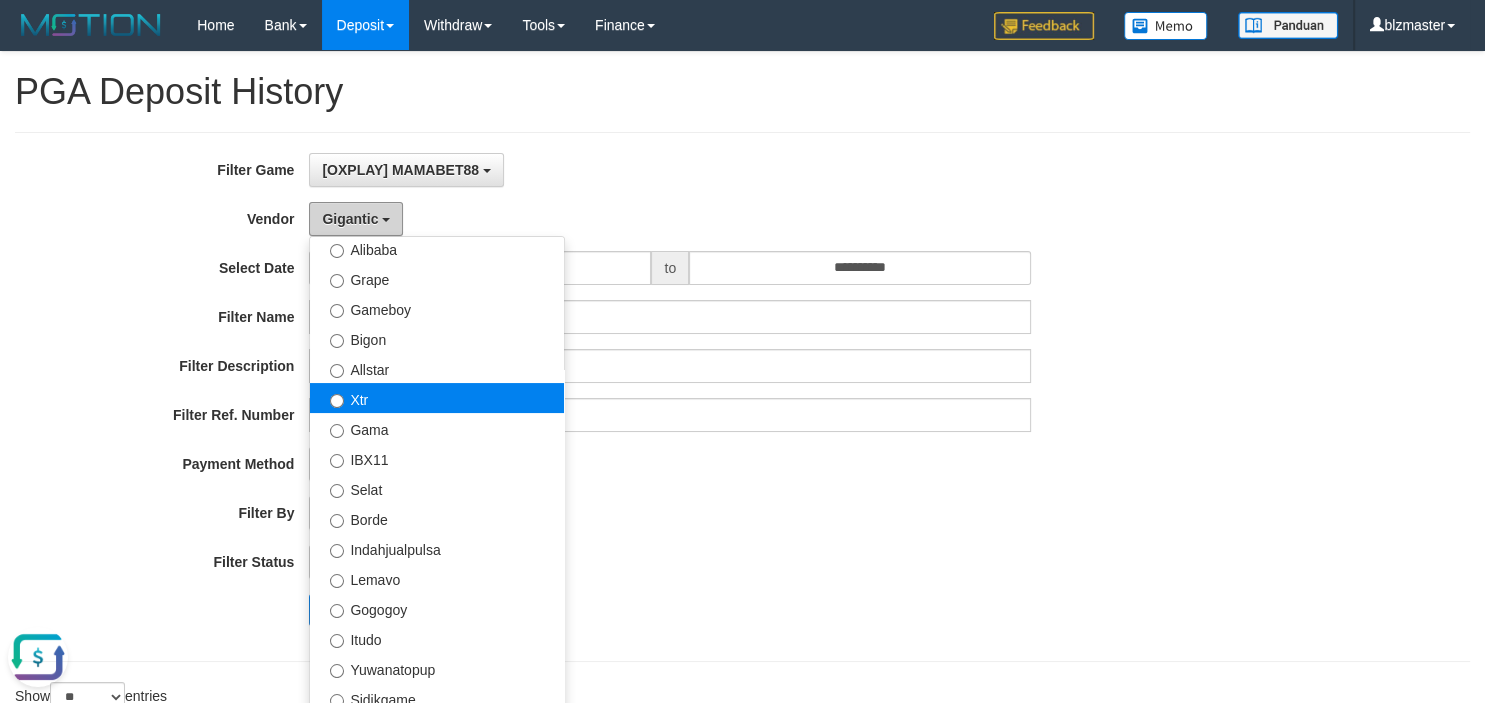 scroll, scrollTop: 384, scrollLeft: 0, axis: vertical 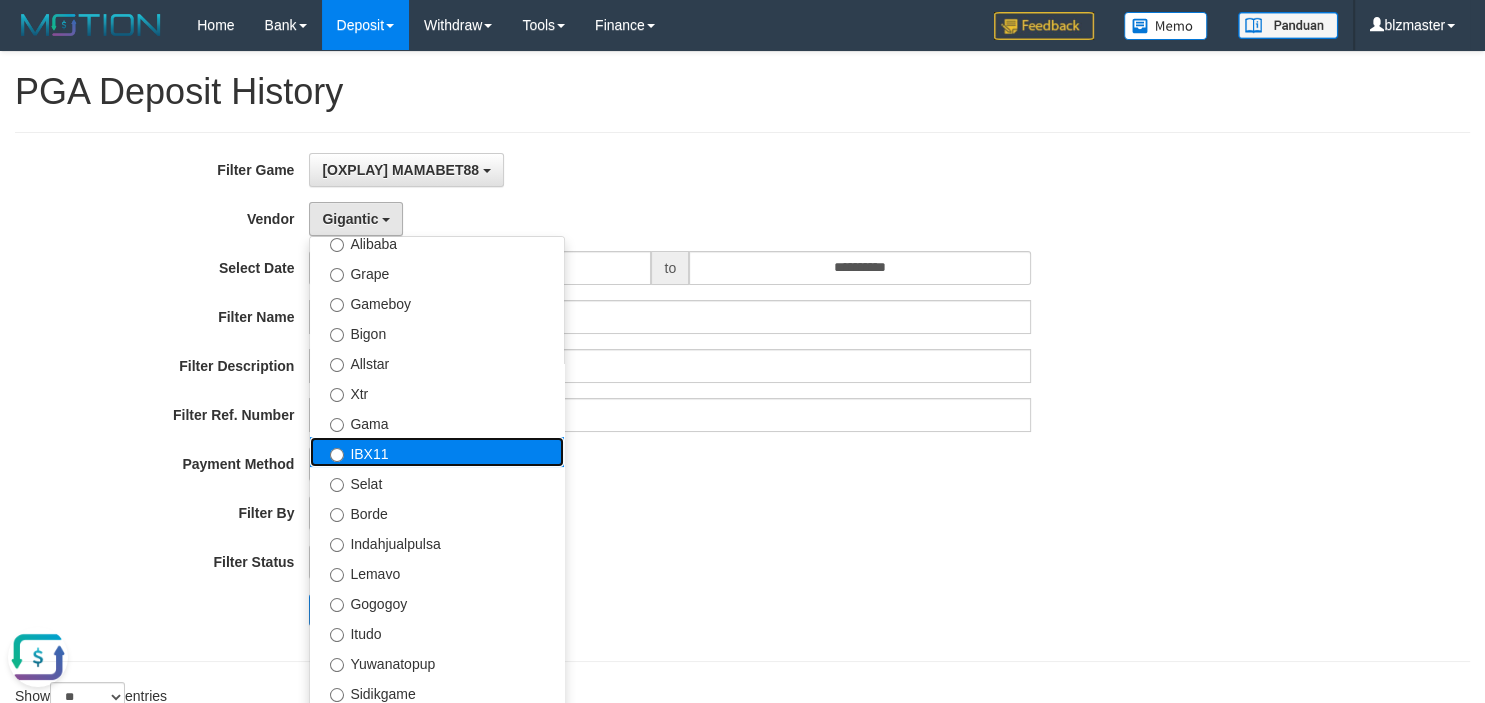 click on "IBX11" at bounding box center [437, 452] 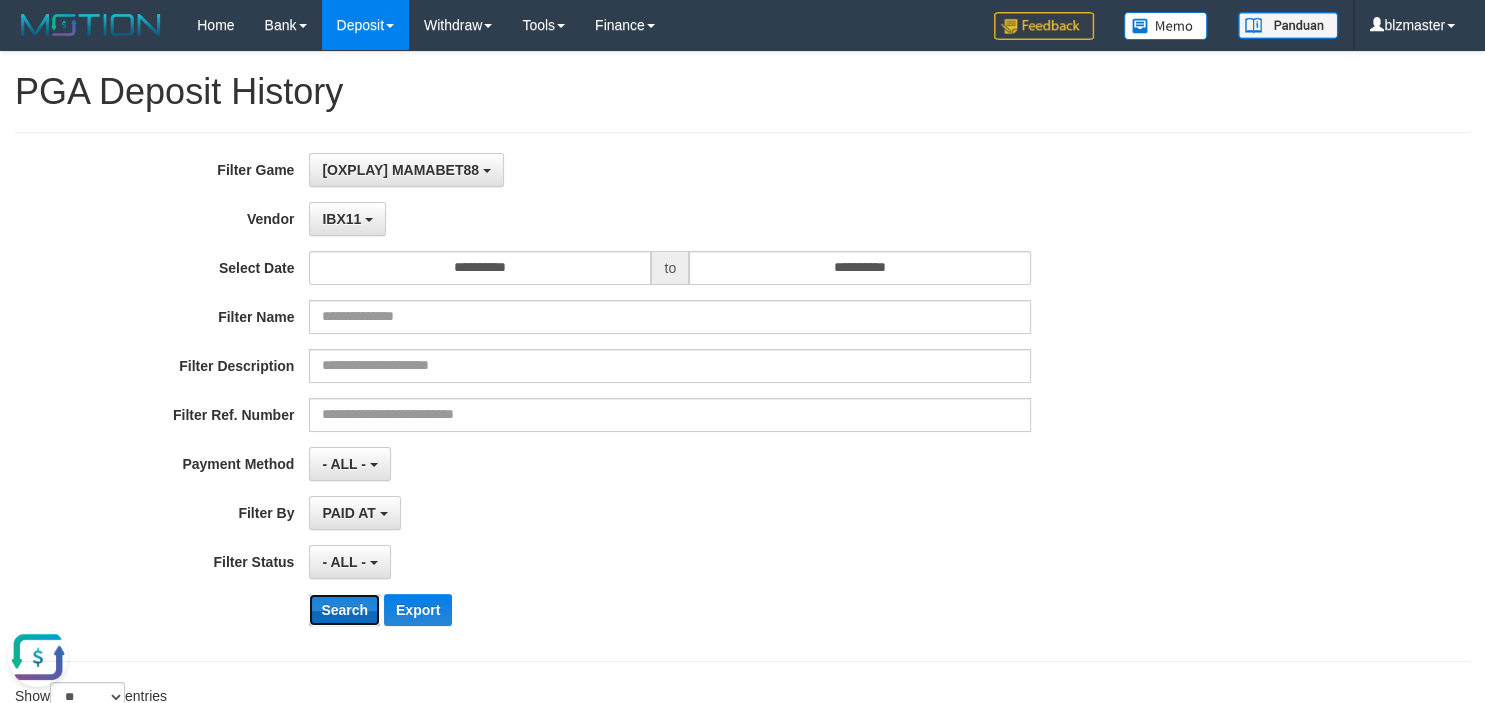 click on "Search" at bounding box center (344, 610) 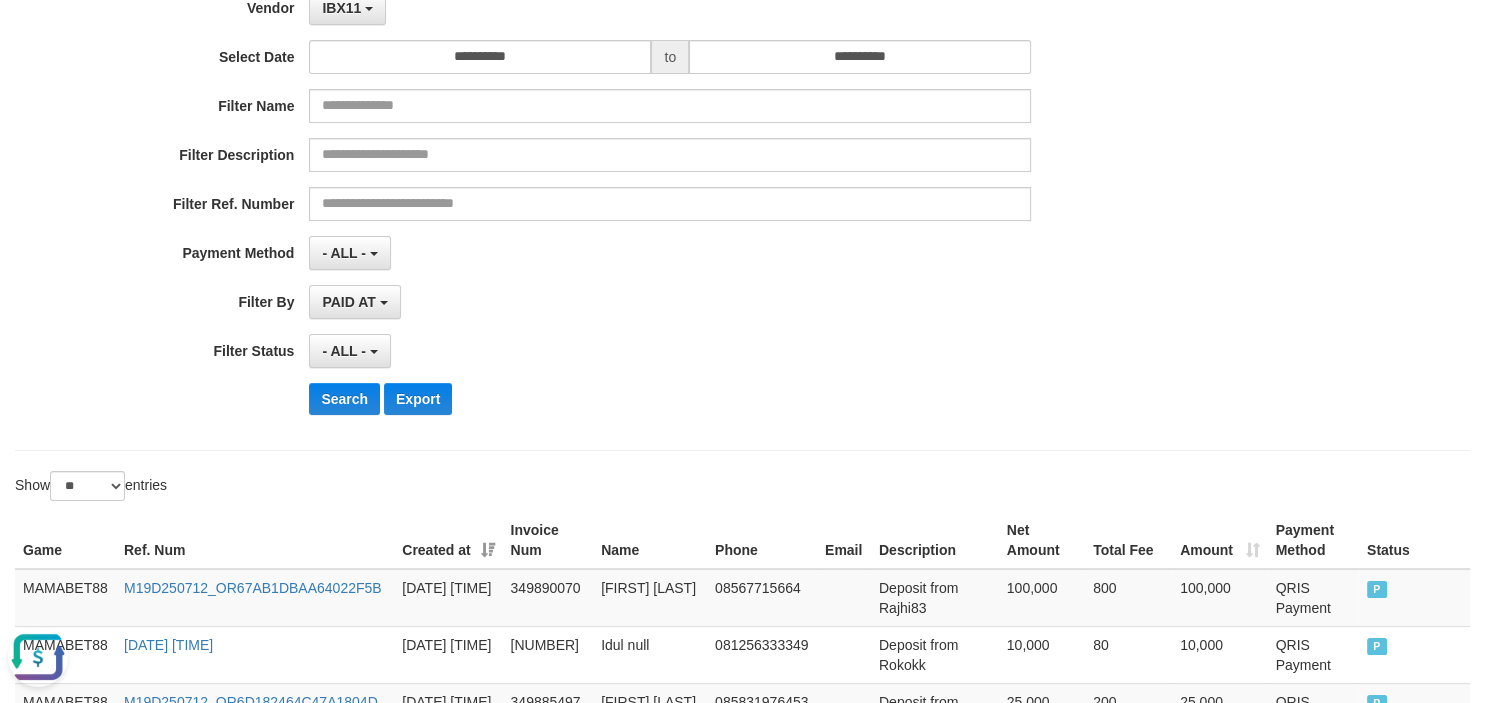 click on "**********" at bounding box center (742, 186) 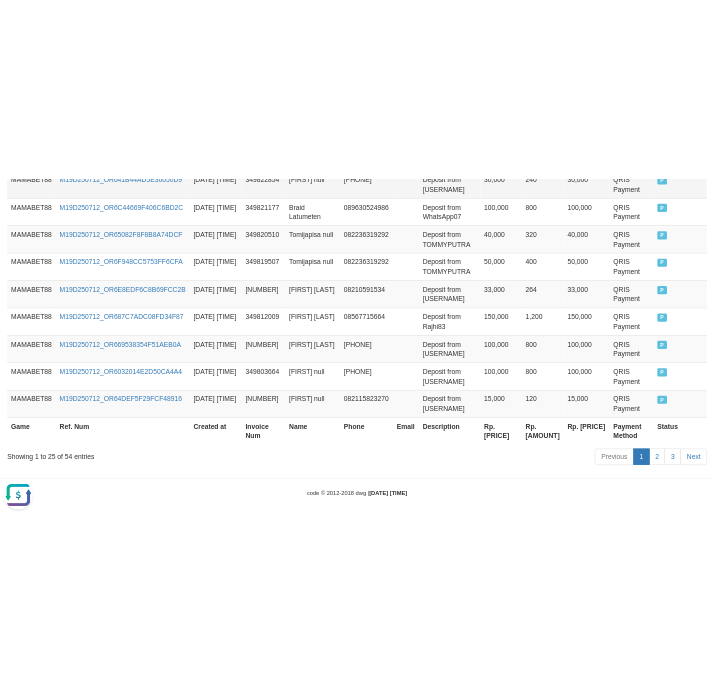 scroll, scrollTop: 1976, scrollLeft: 0, axis: vertical 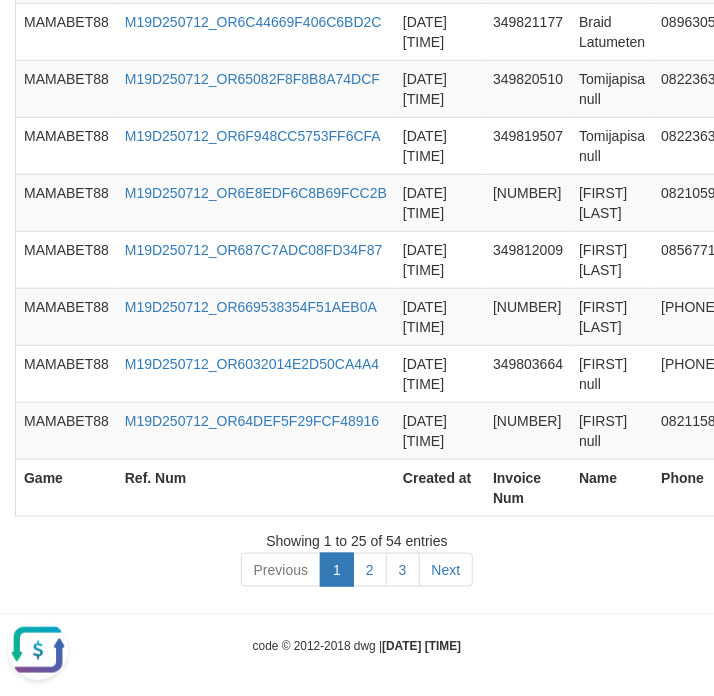 click on "Showing 1 to 25 of 54 entries" at bounding box center (357, 537) 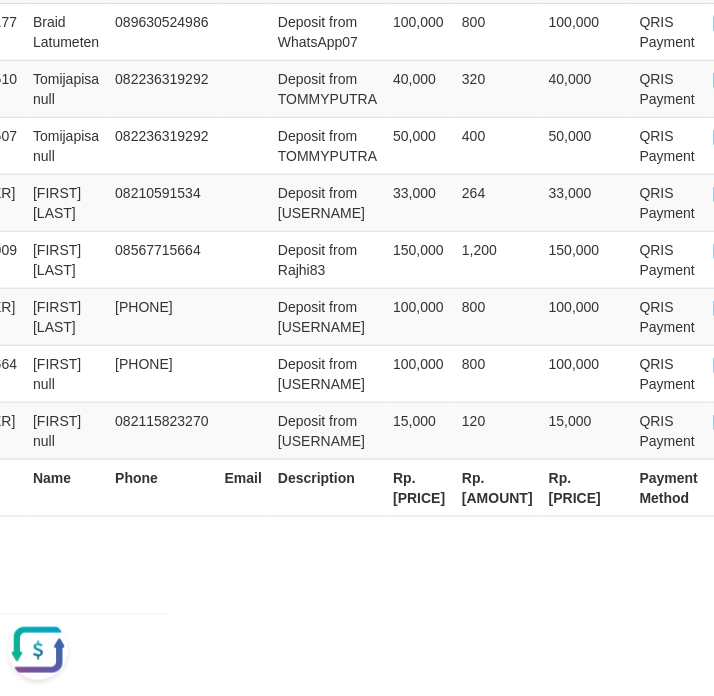 scroll, scrollTop: 2011, scrollLeft: 598, axis: both 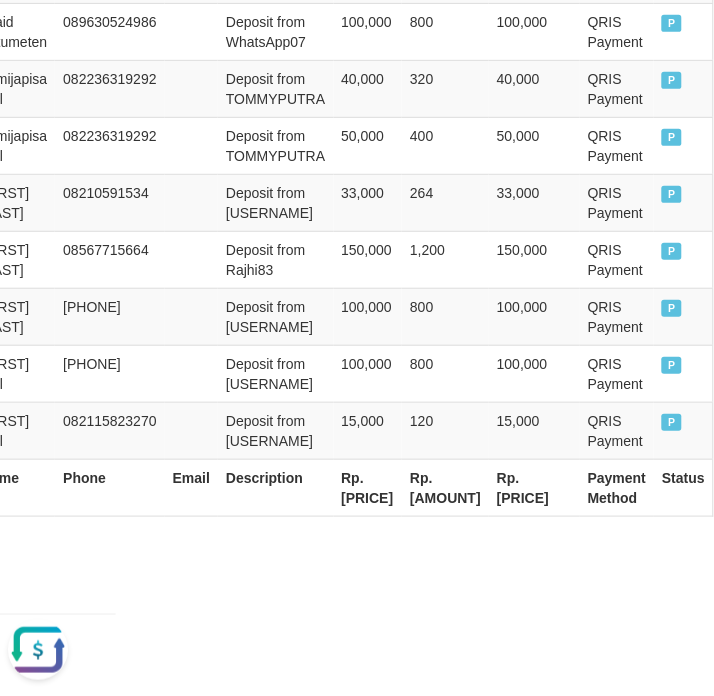 click on "Toggle navigation
Home
Bank
Account List
Load
By Website
Group
[OXPLAY]													[BRAND]
Mutasi Bank
Search
Sync
Note Mutasi
Deposit
DPS Fetch
DPS List
History
PGA History
Note DPS -" at bounding box center (-241, -653) 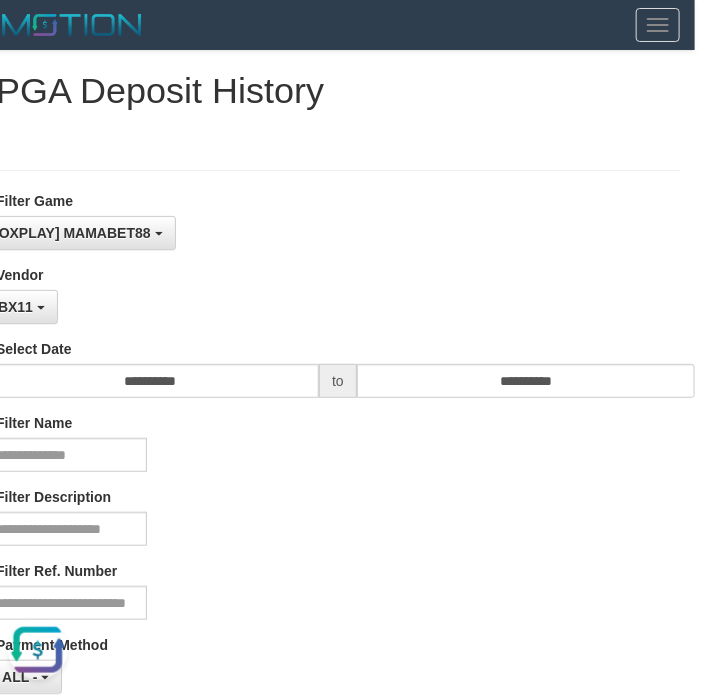 scroll, scrollTop: 0, scrollLeft: 0, axis: both 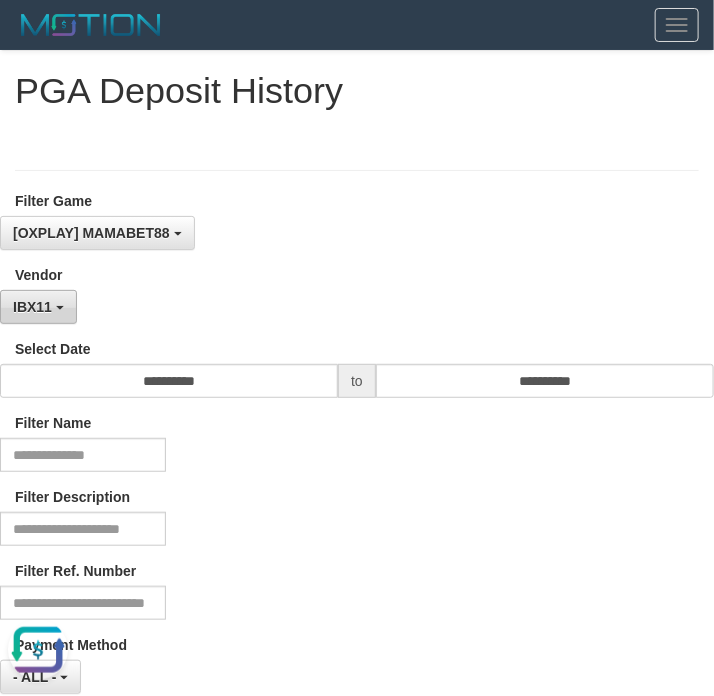 click at bounding box center [60, 308] 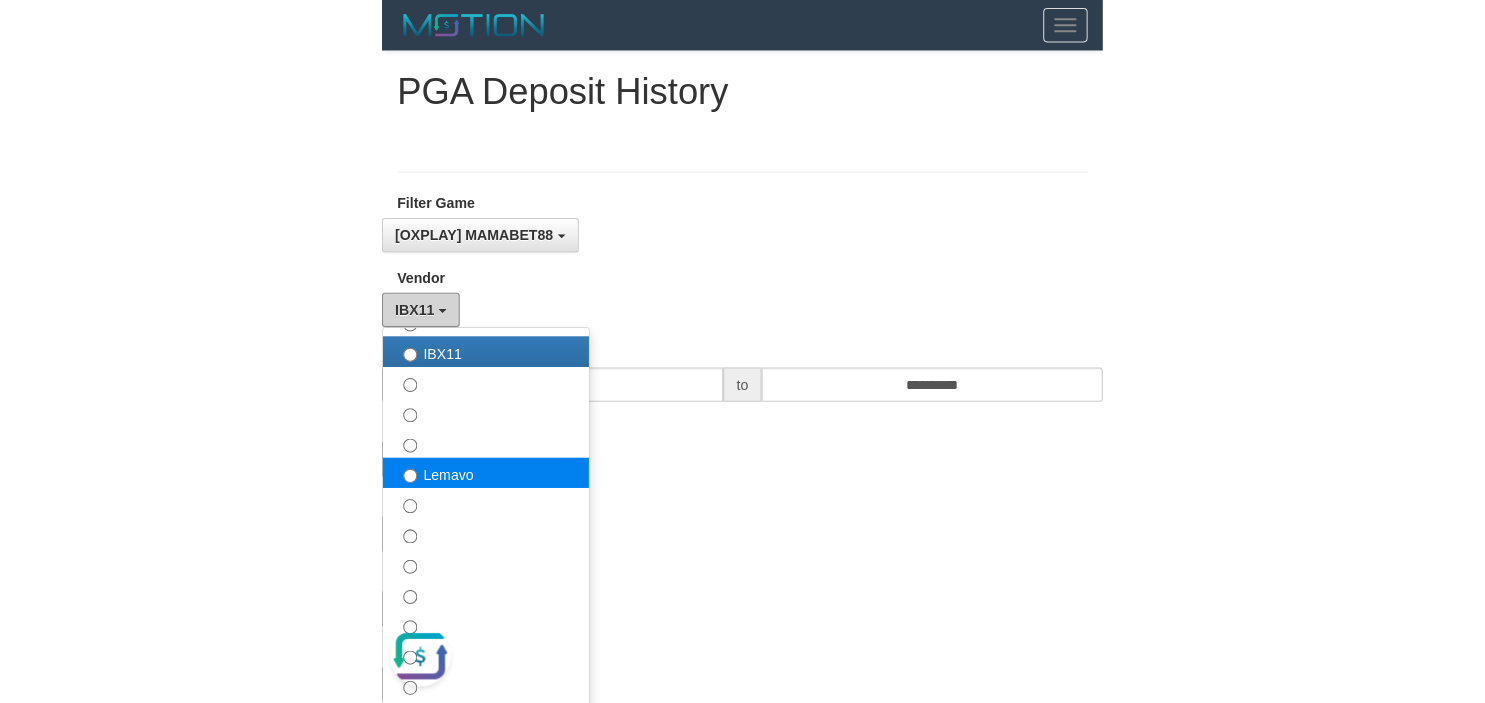 scroll, scrollTop: 672, scrollLeft: 0, axis: vertical 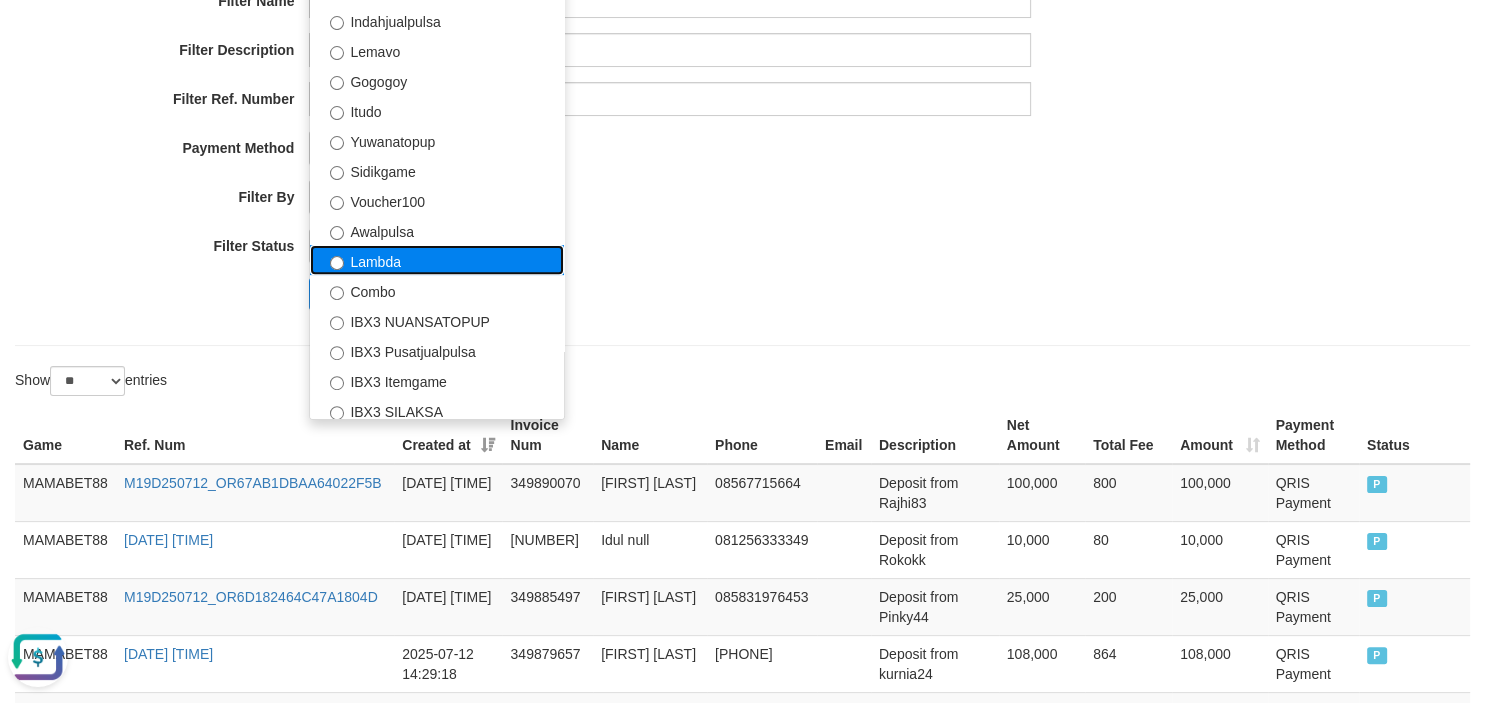 click on "Lambda" at bounding box center (437, 260) 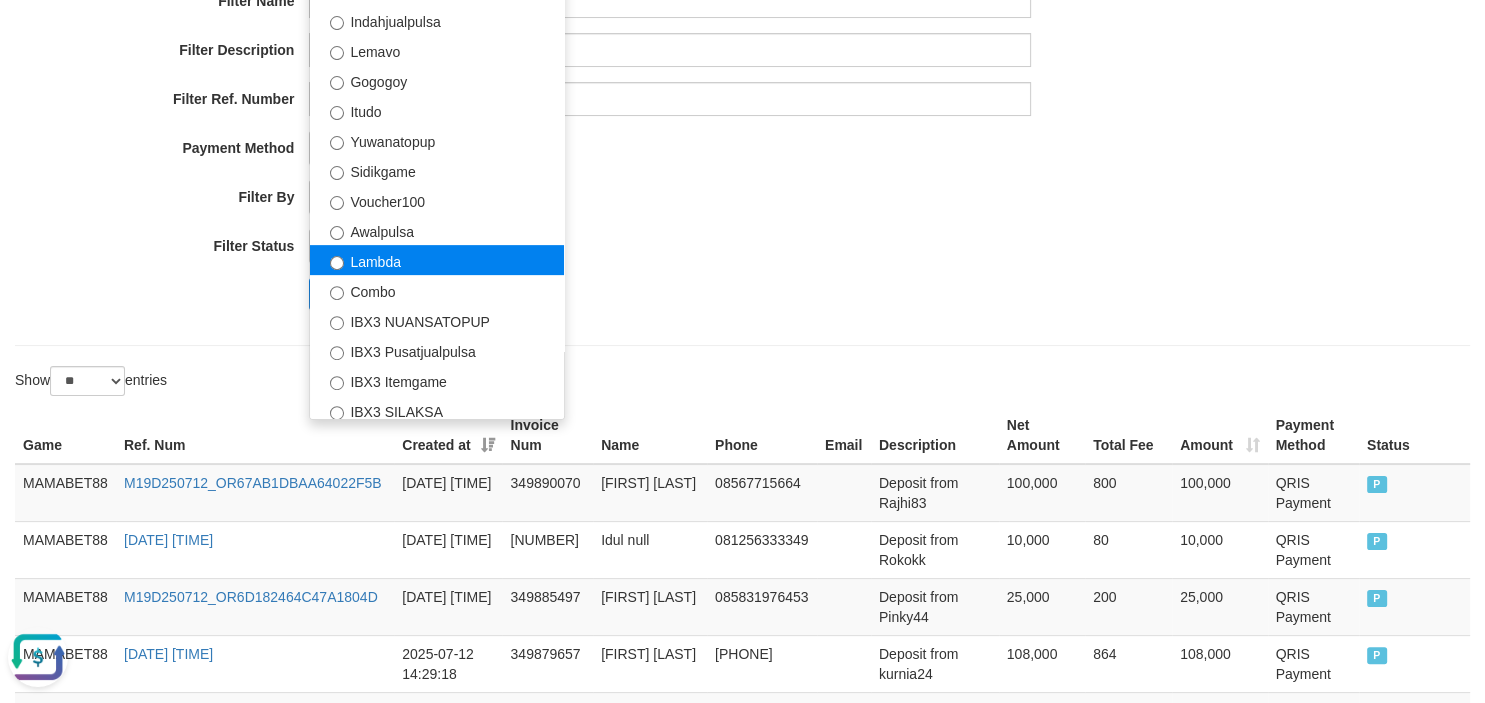 select on "**********" 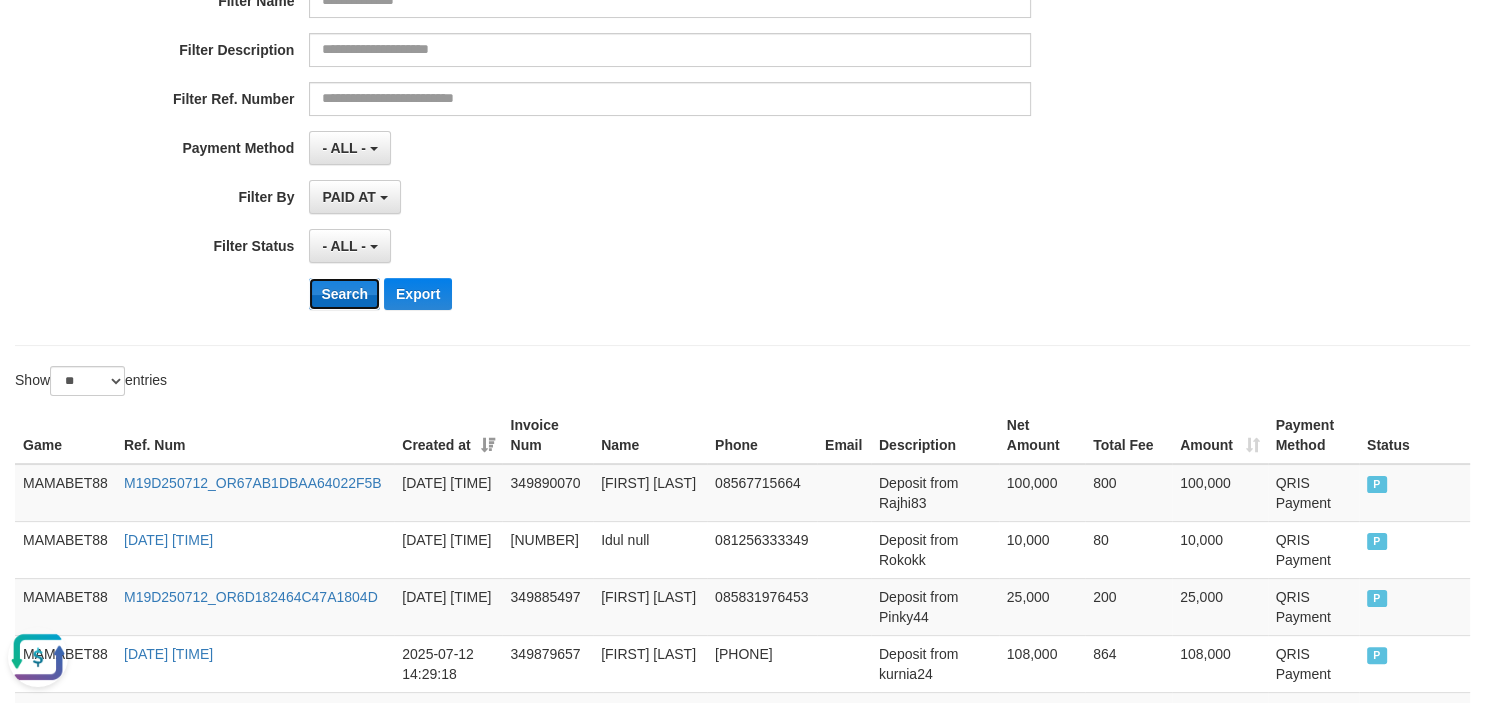 click on "Search" at bounding box center (344, 294) 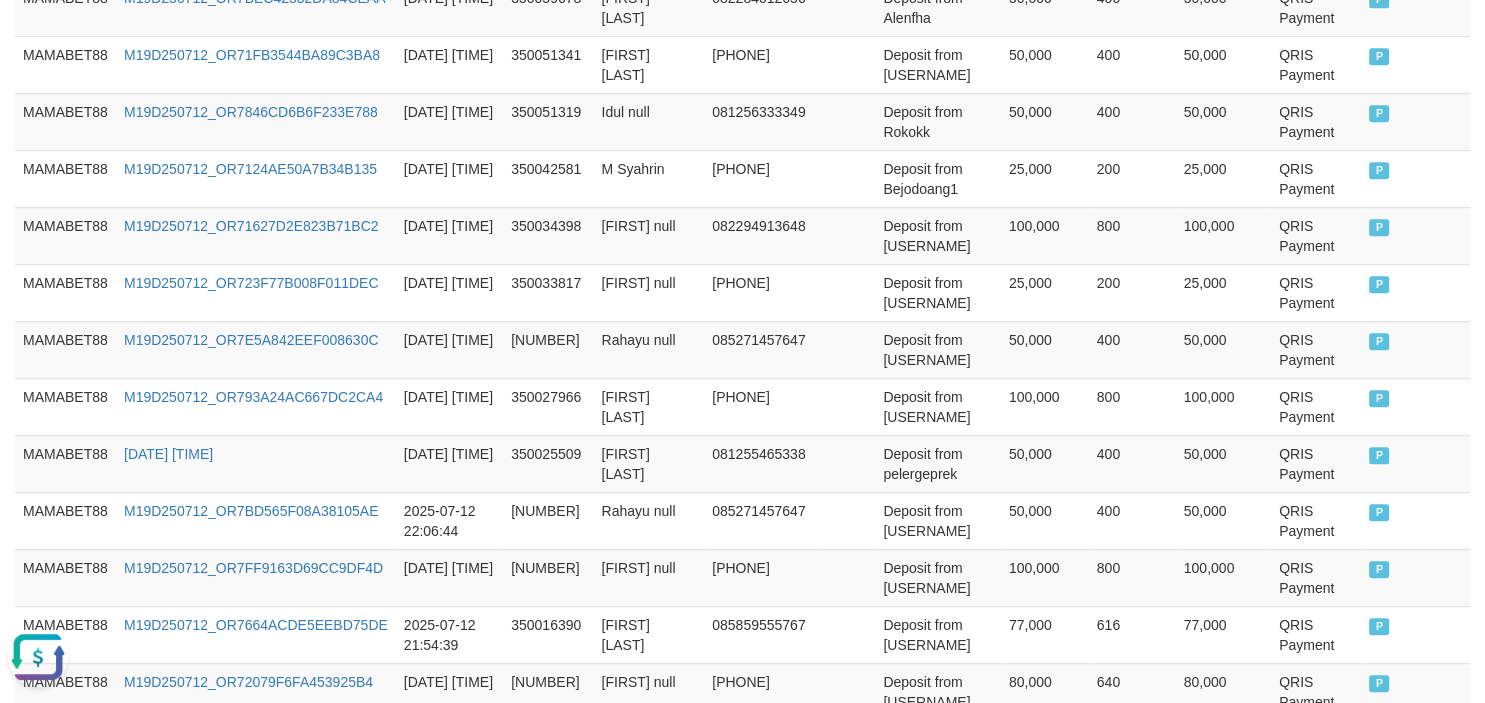 scroll 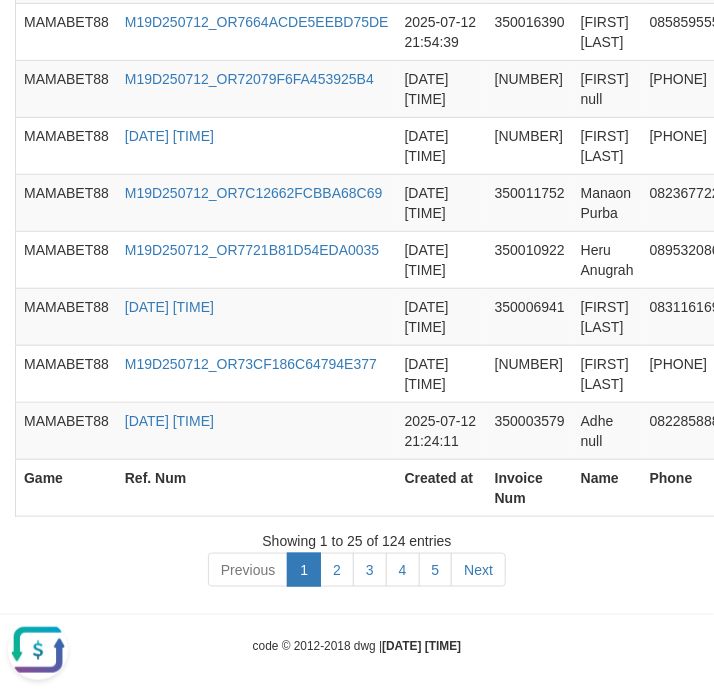 click on "Previous 1 2 3 4 5 Next" at bounding box center (357, 572) 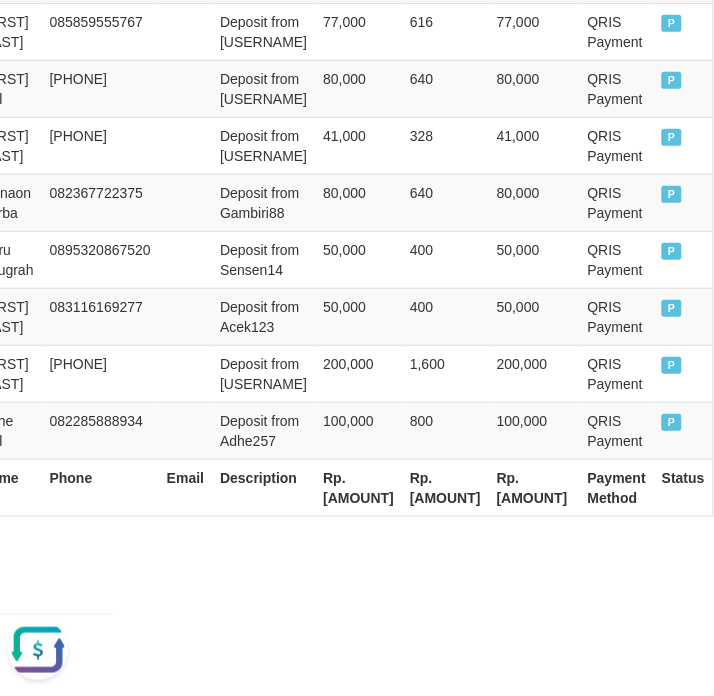 drag, startPoint x: 478, startPoint y: 595, endPoint x: 467, endPoint y: 589, distance: 12.529964 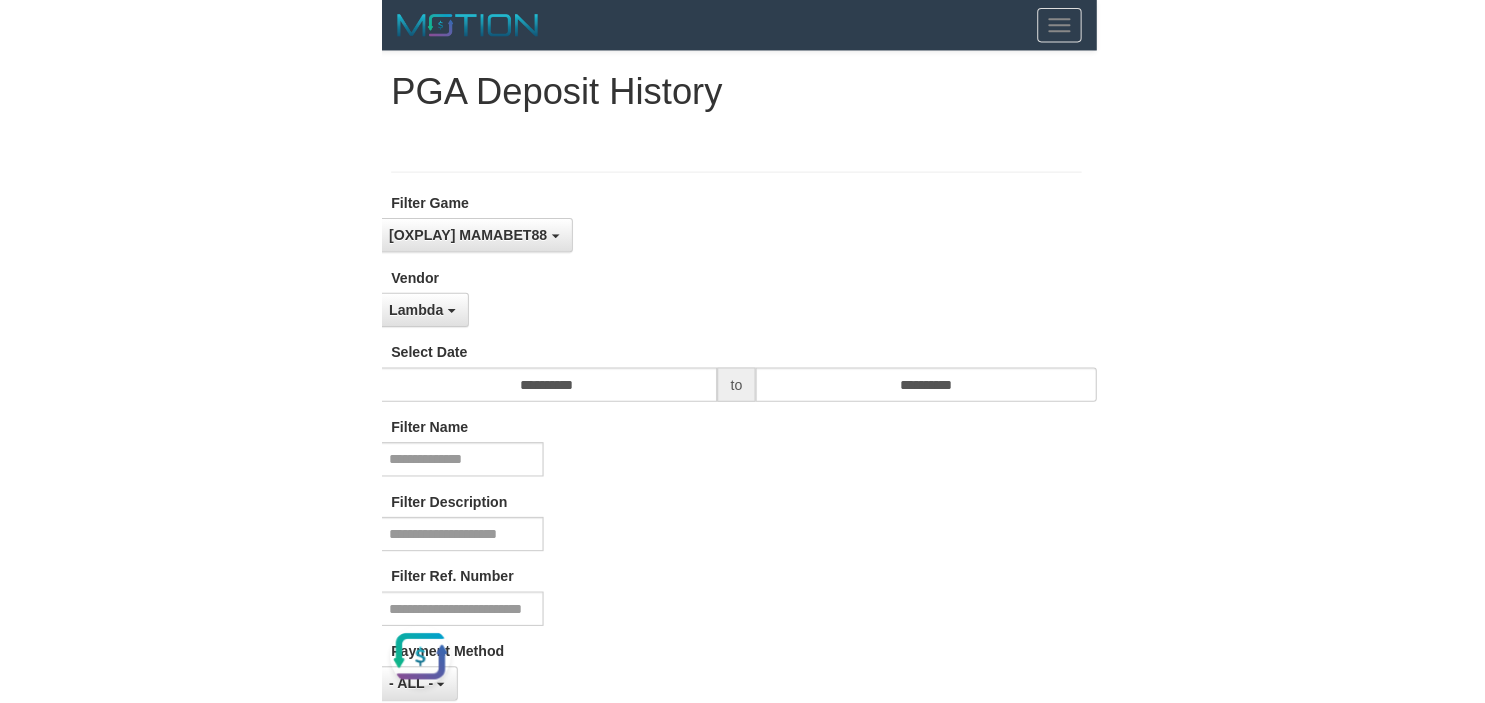 scroll, scrollTop: 0, scrollLeft: 0, axis: both 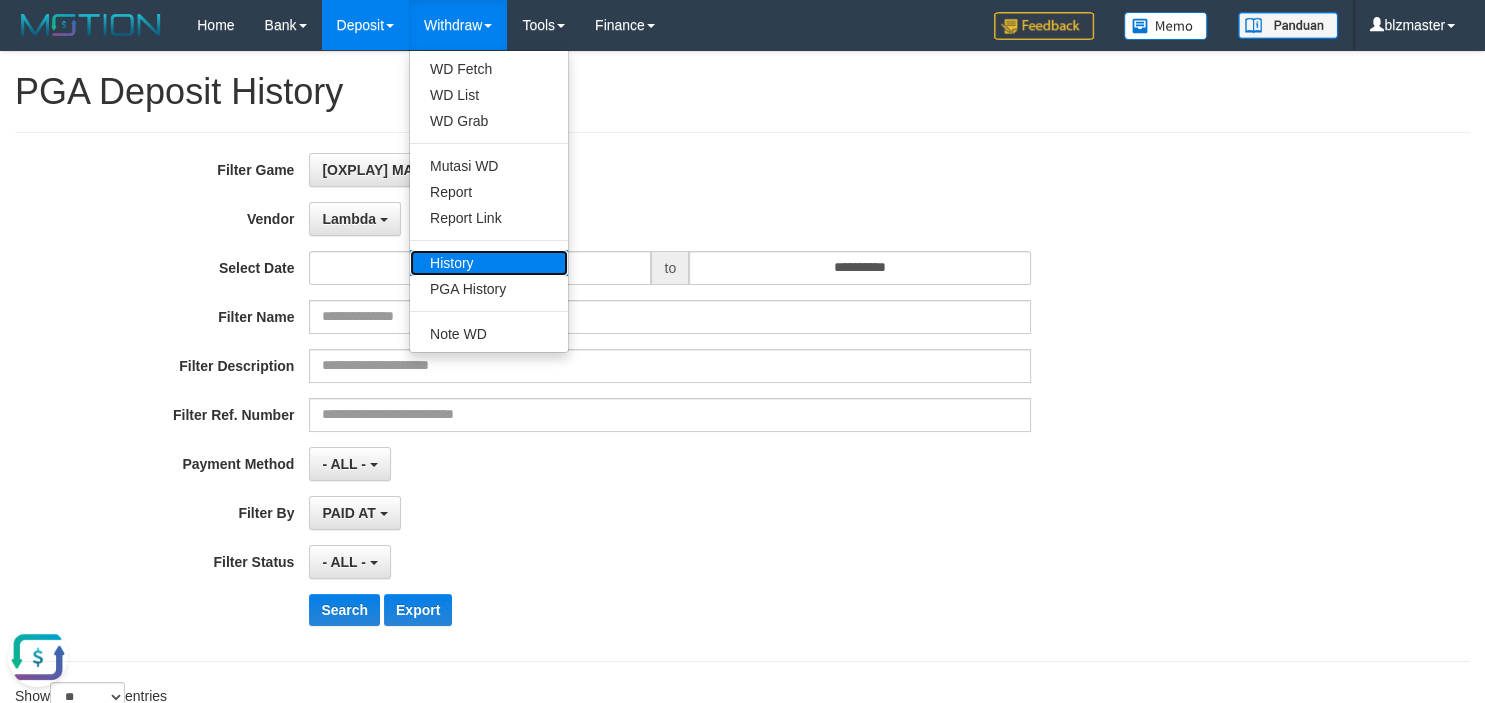 click on "History" at bounding box center (489, 263) 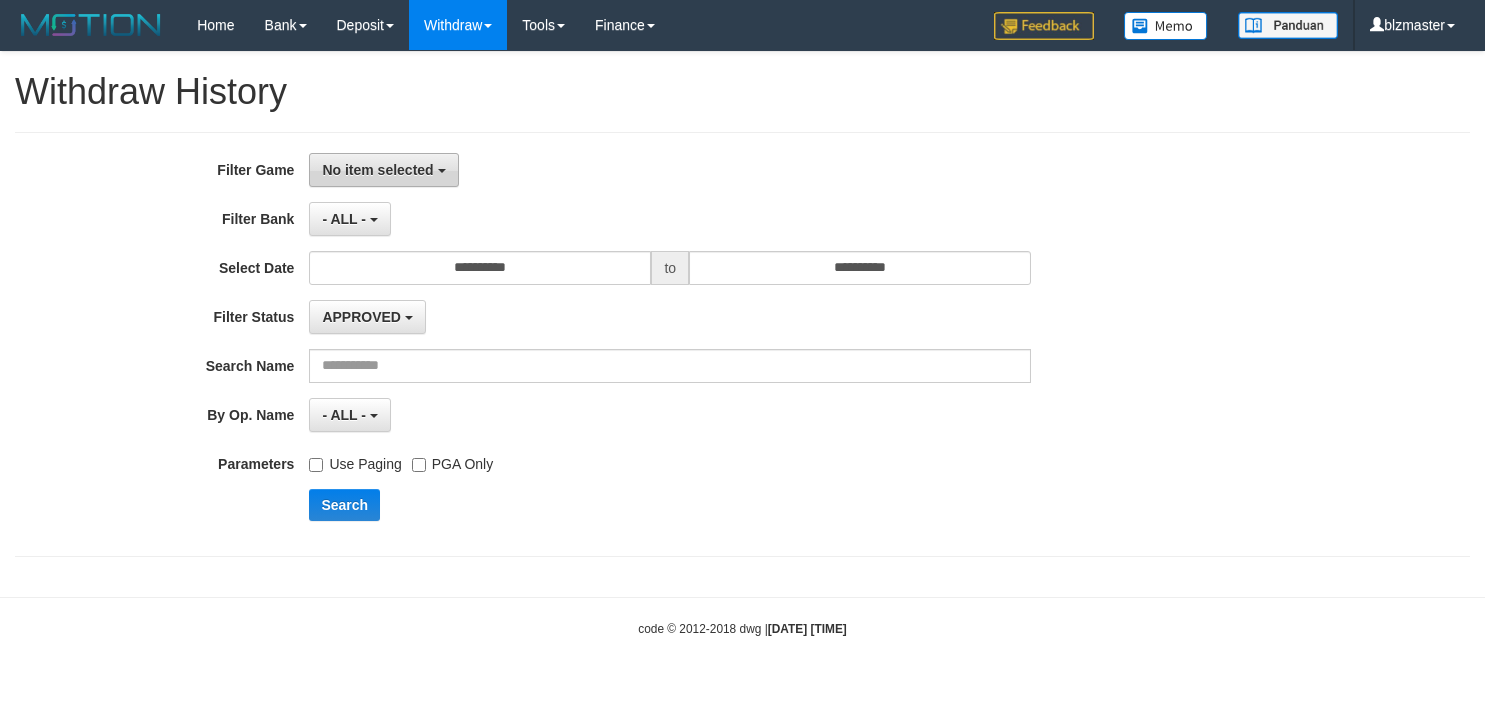 scroll, scrollTop: 0, scrollLeft: 0, axis: both 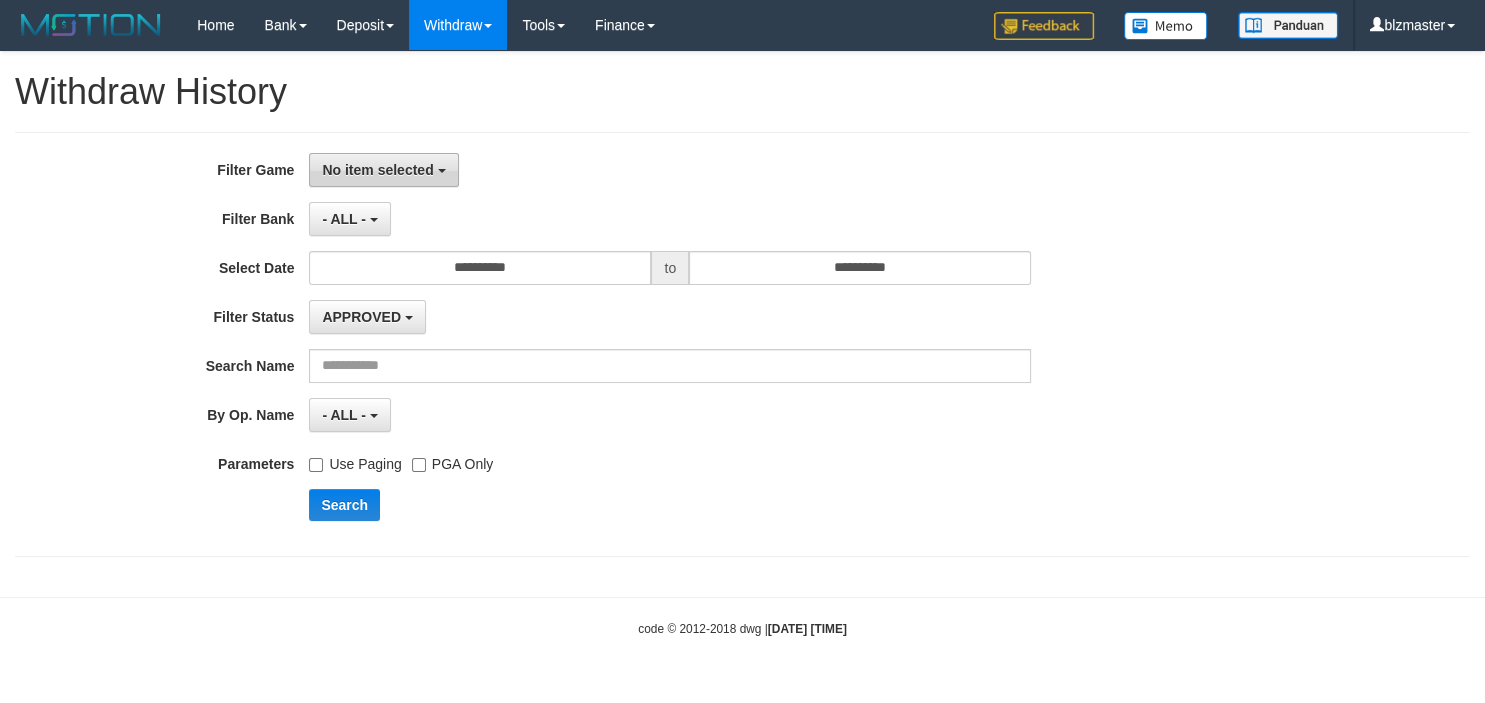 click at bounding box center [442, 171] 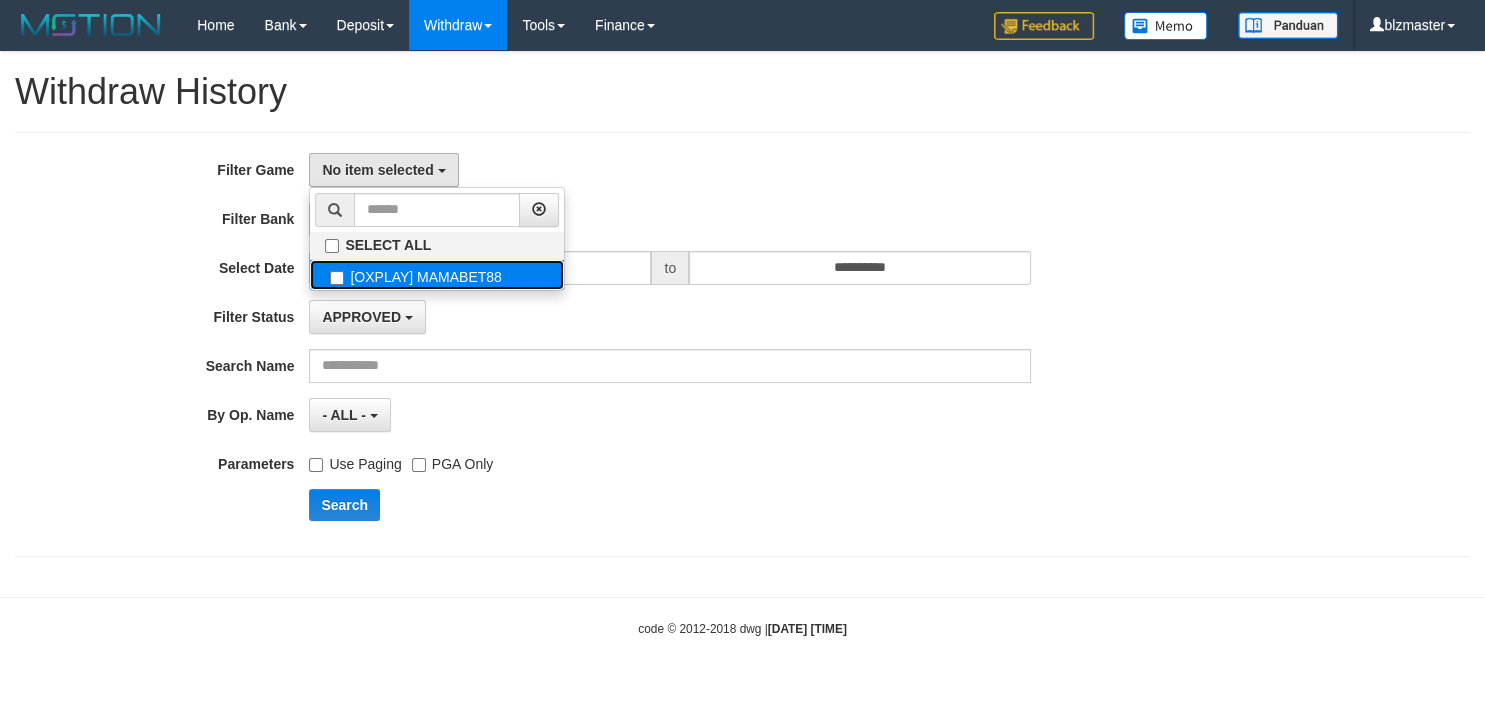 click on "[OXPLAY] MAMABET88" at bounding box center [437, 275] 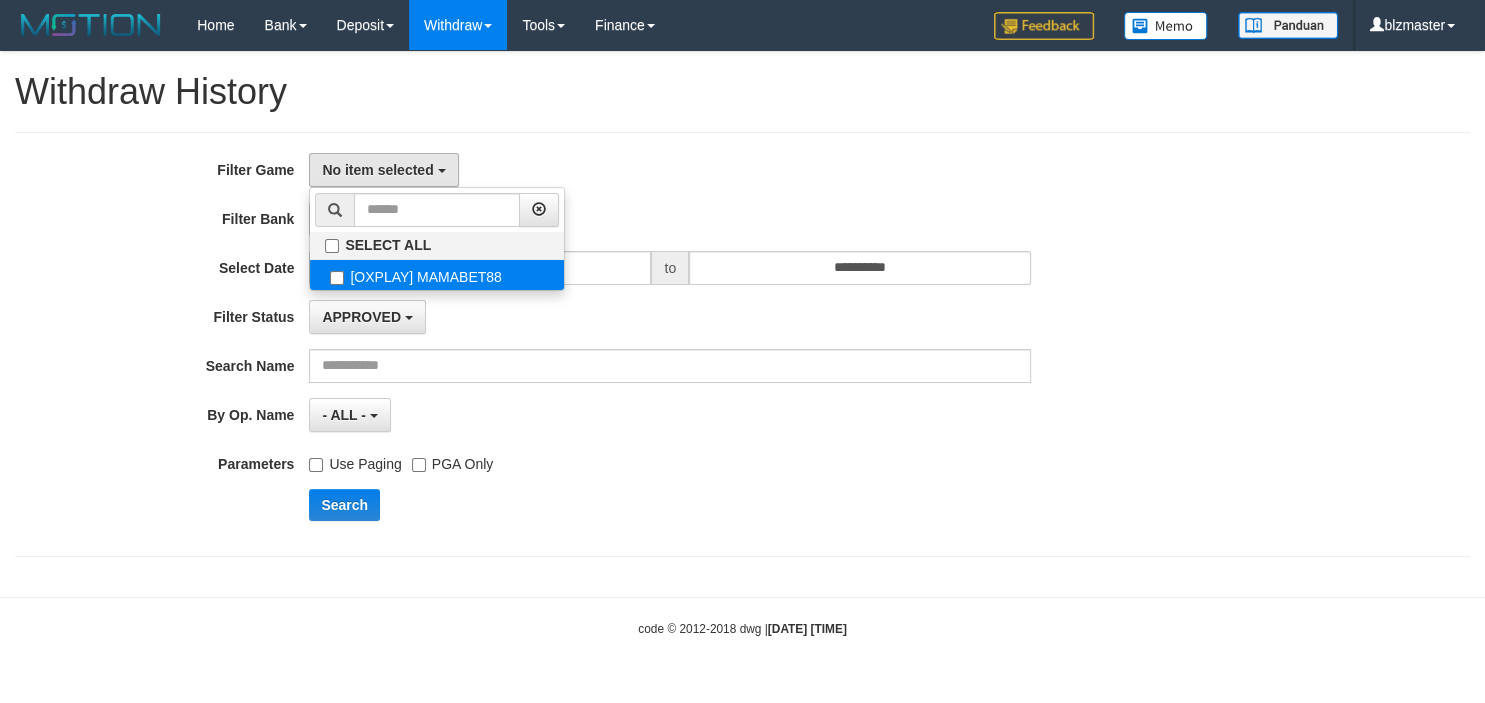 select on "****" 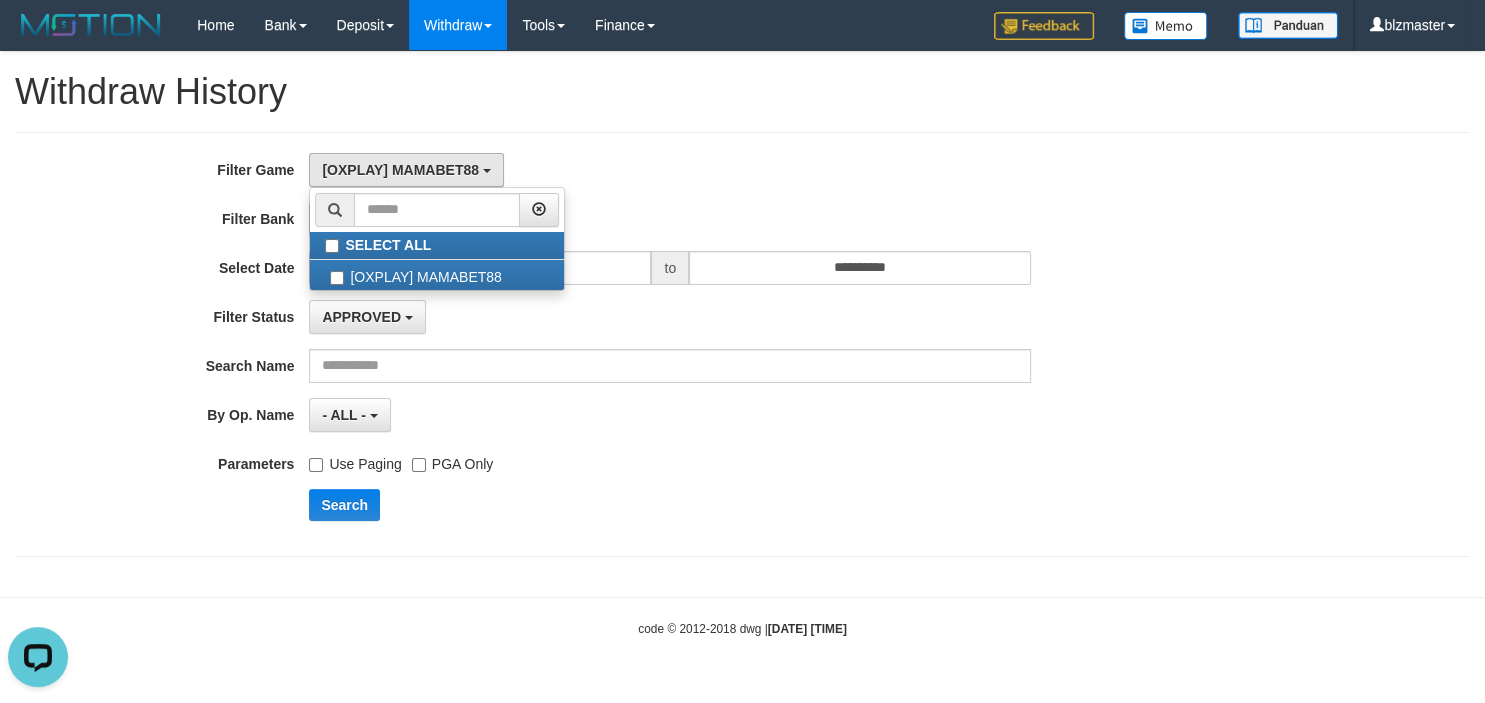 scroll, scrollTop: 0, scrollLeft: 0, axis: both 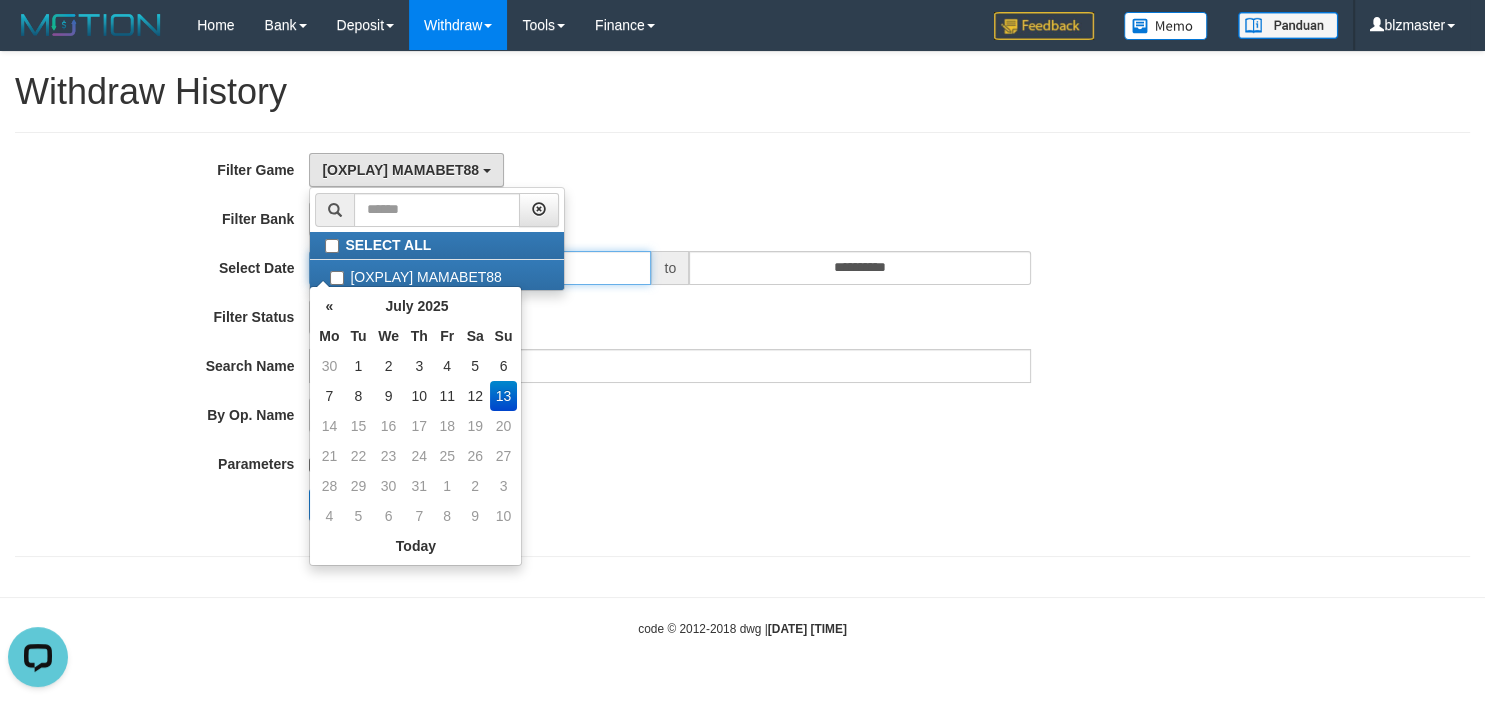 click on "**********" at bounding box center (480, 268) 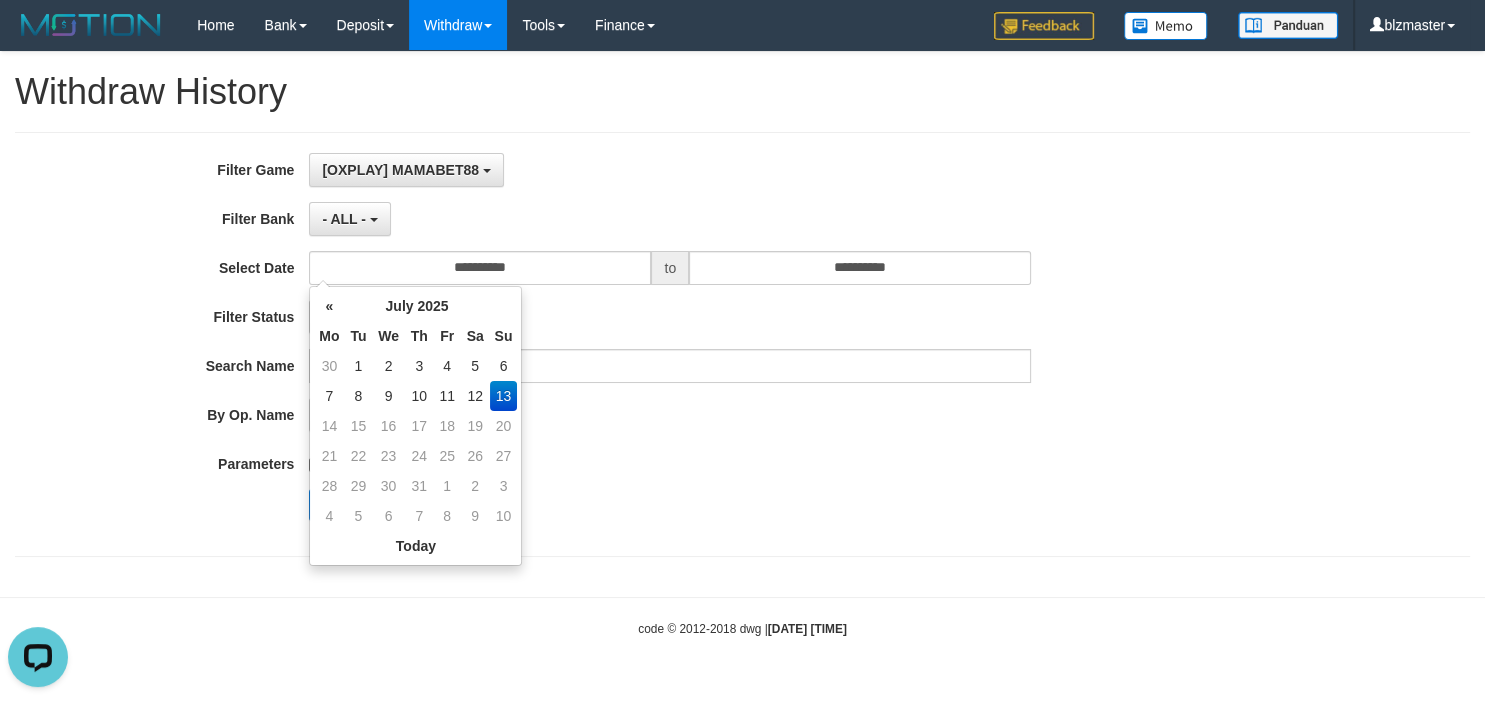 drag, startPoint x: 473, startPoint y: 392, endPoint x: 562, endPoint y: 381, distance: 89.6772 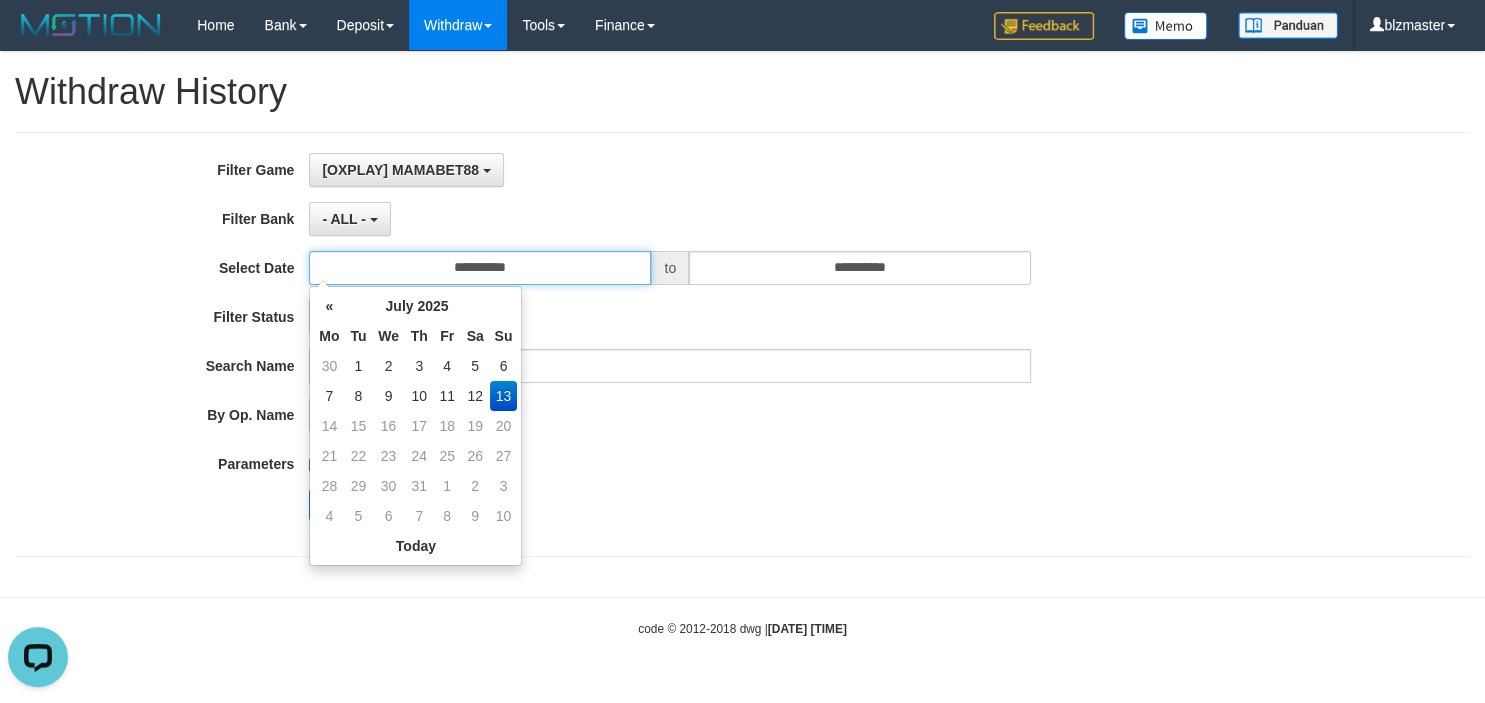 type on "**********" 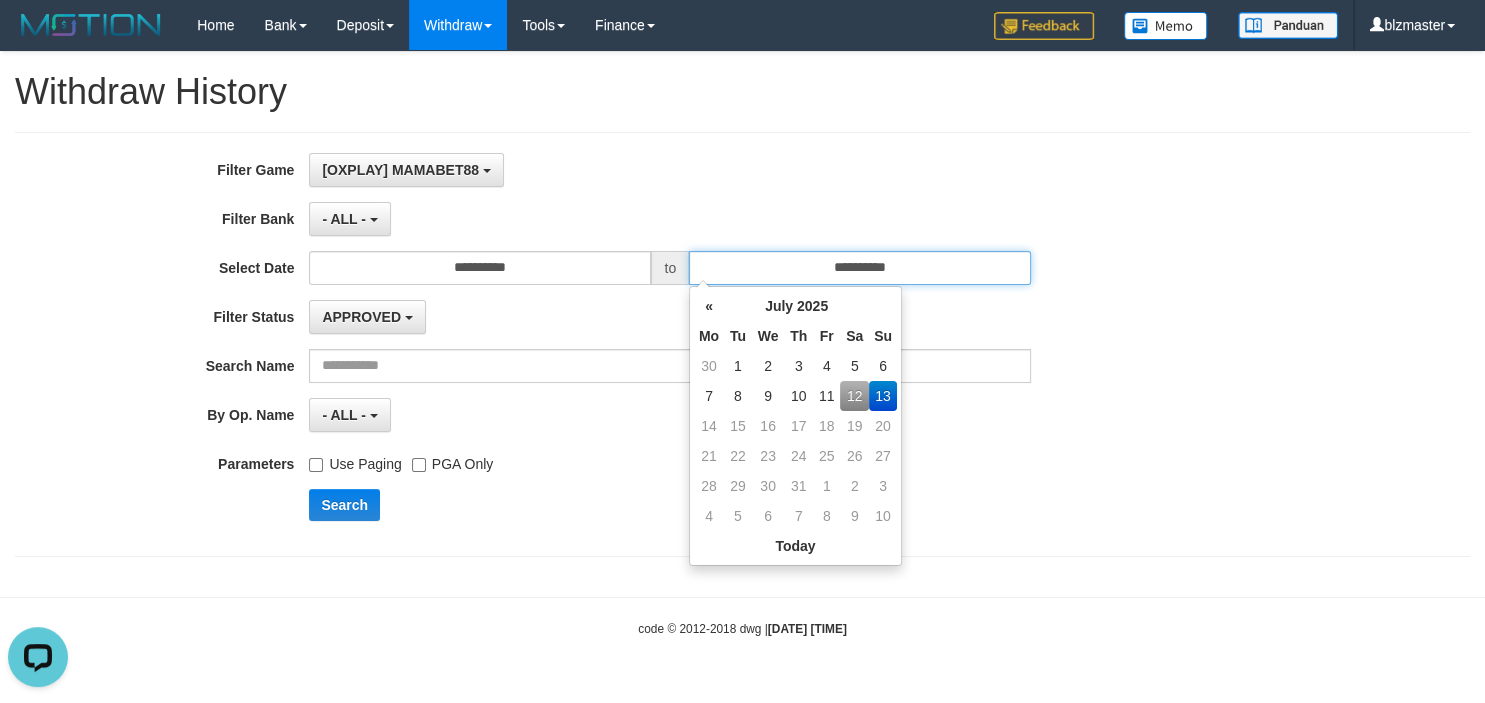 drag, startPoint x: 888, startPoint y: 268, endPoint x: 857, endPoint y: 329, distance: 68.42514 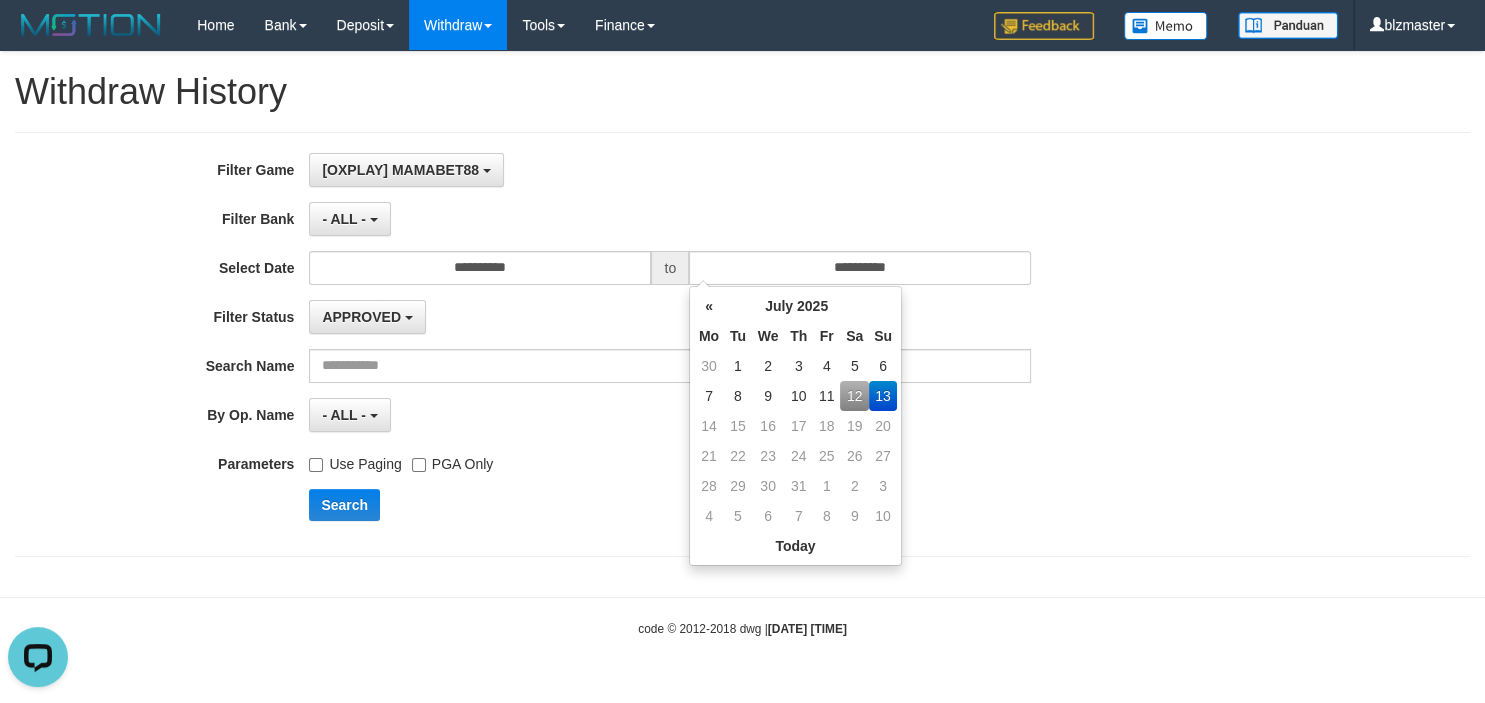 click on "12" at bounding box center [854, 396] 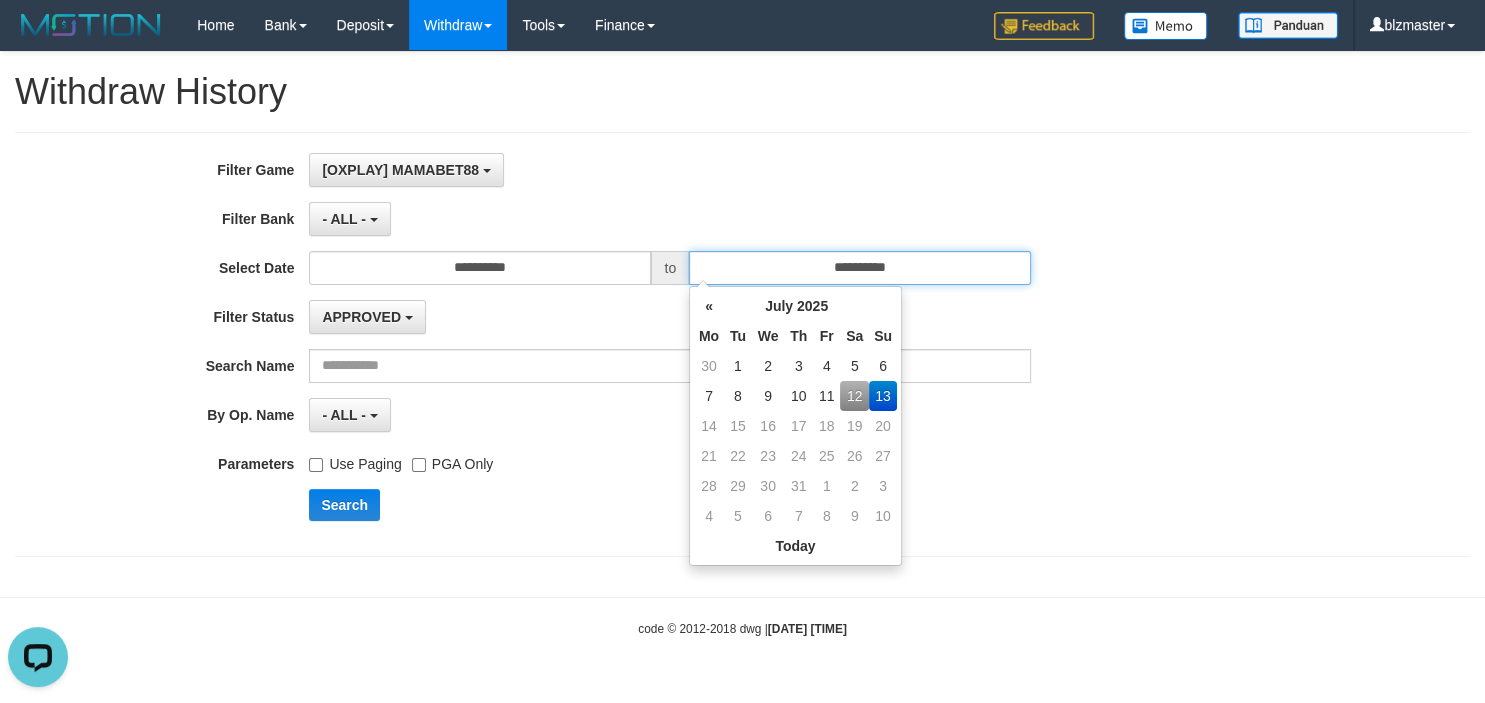 type on "**********" 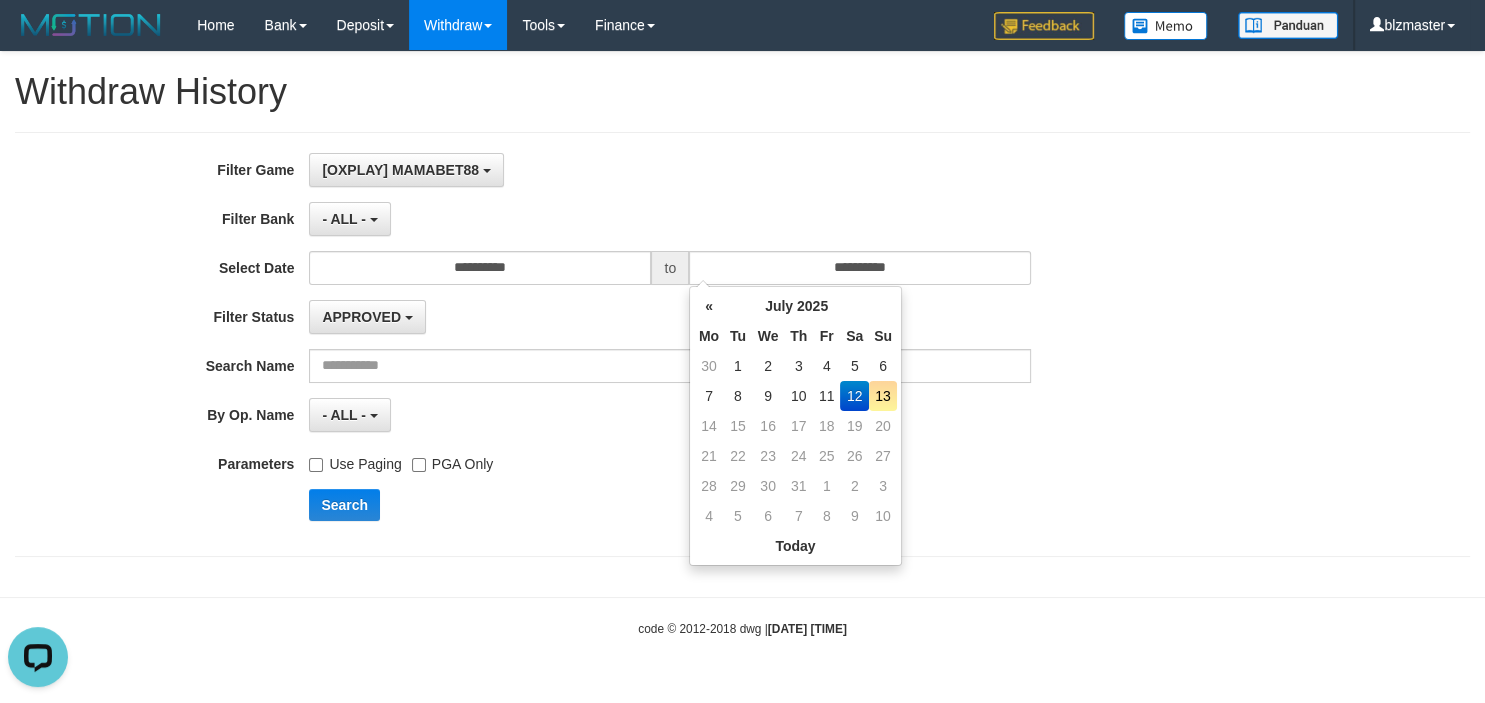 drag, startPoint x: 654, startPoint y: 530, endPoint x: 599, endPoint y: 530, distance: 55 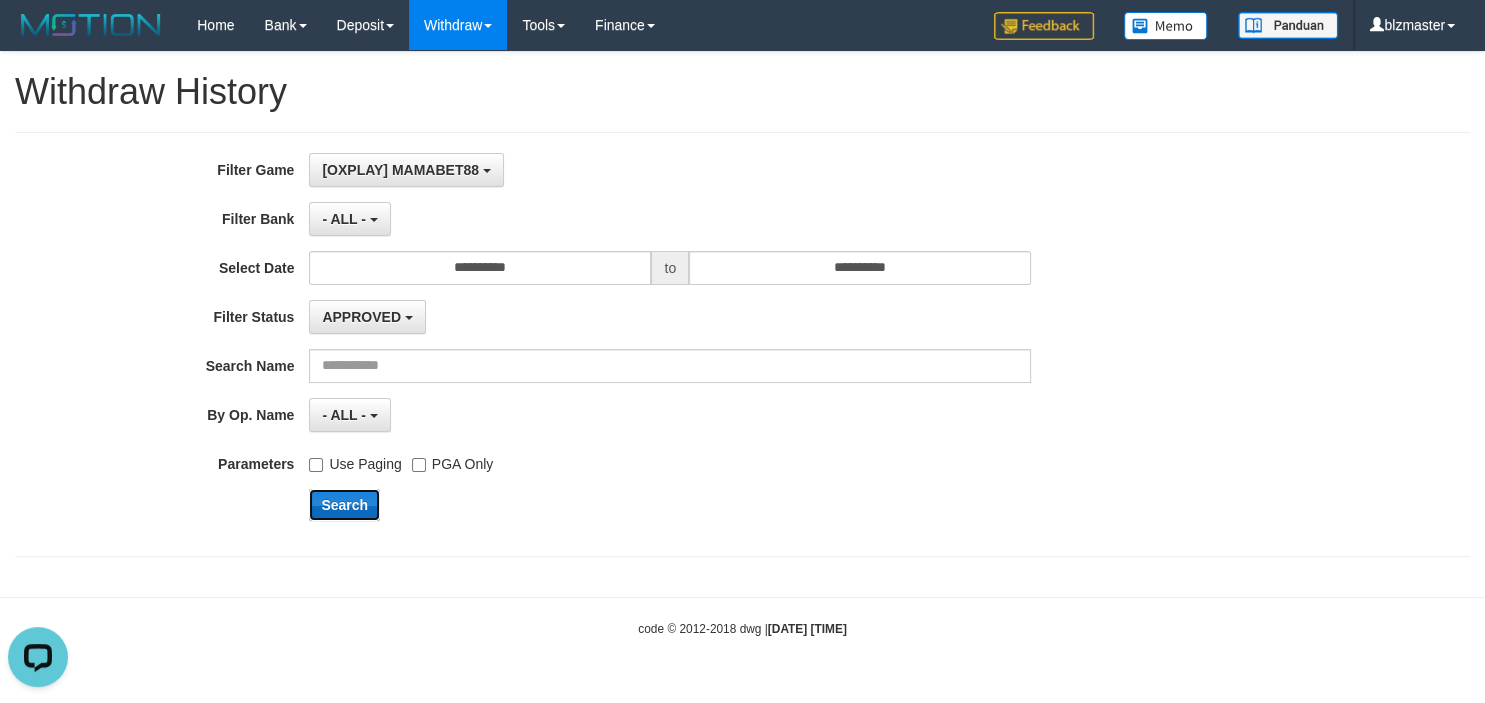 click on "Search" at bounding box center [344, 505] 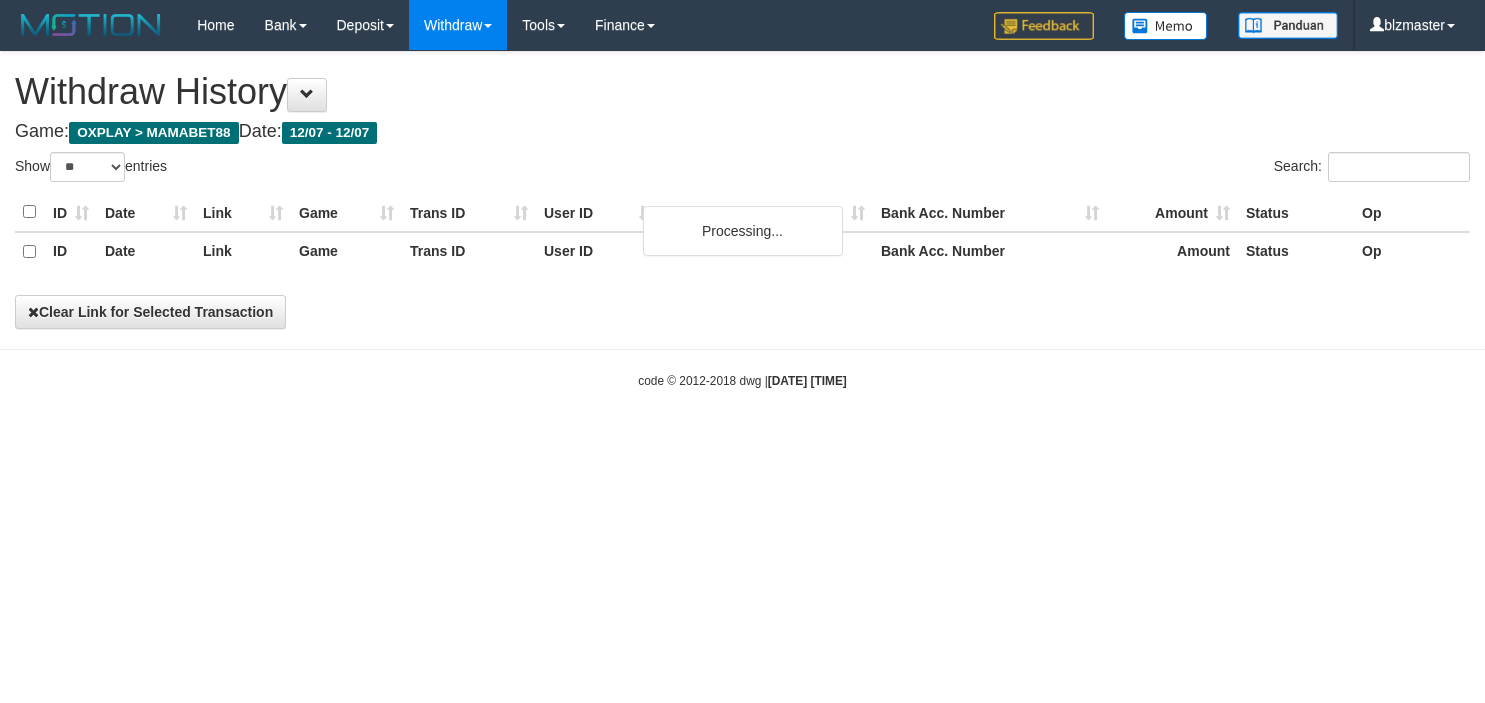 select on "**" 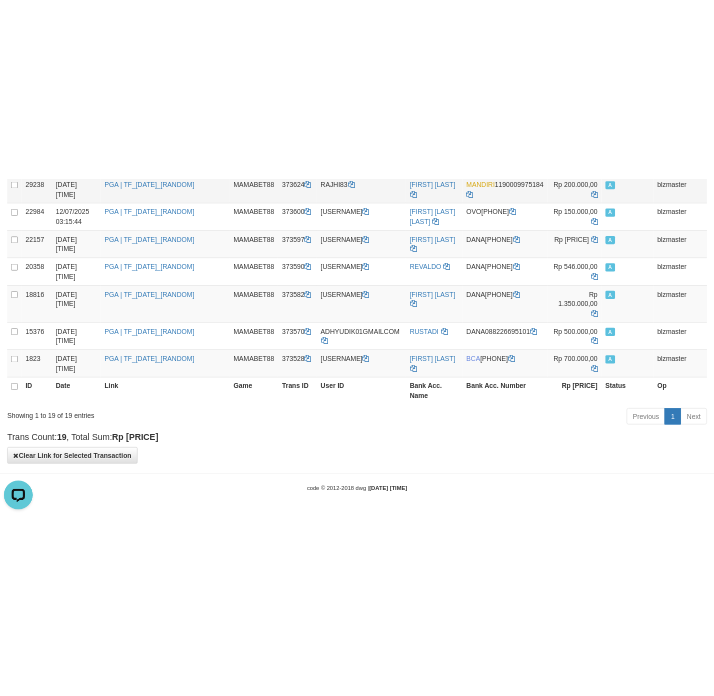 scroll, scrollTop: 1348, scrollLeft: 0, axis: vertical 